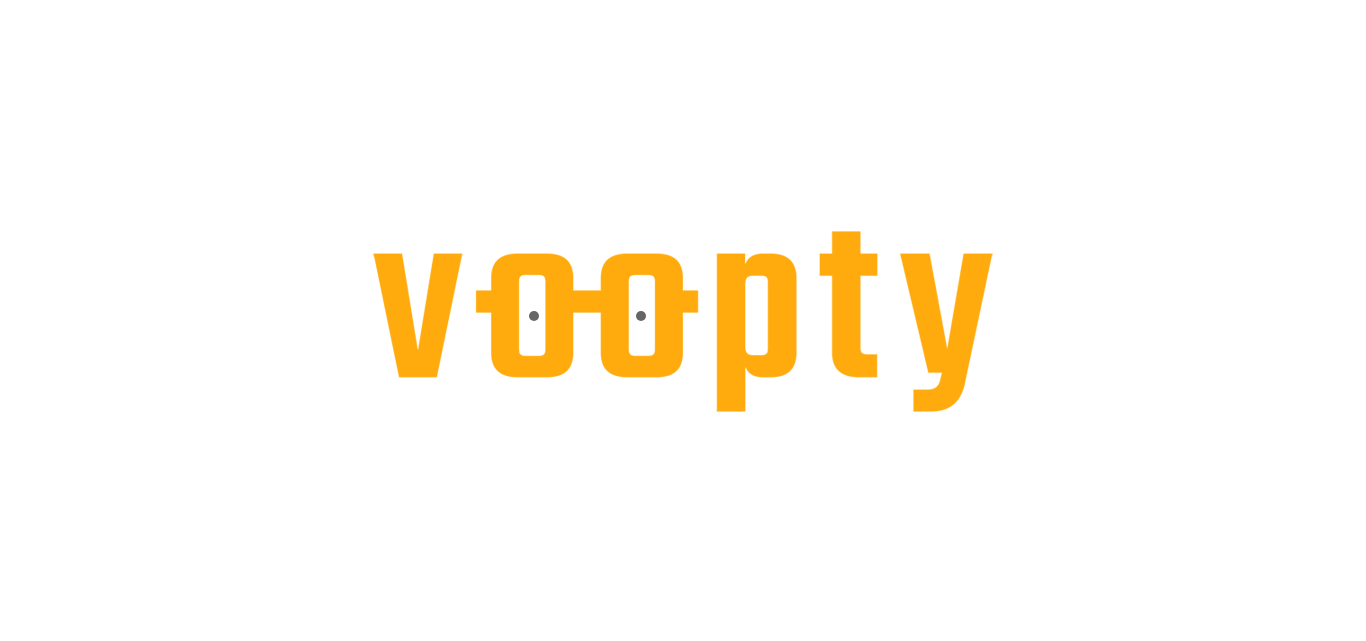 scroll, scrollTop: 0, scrollLeft: 0, axis: both 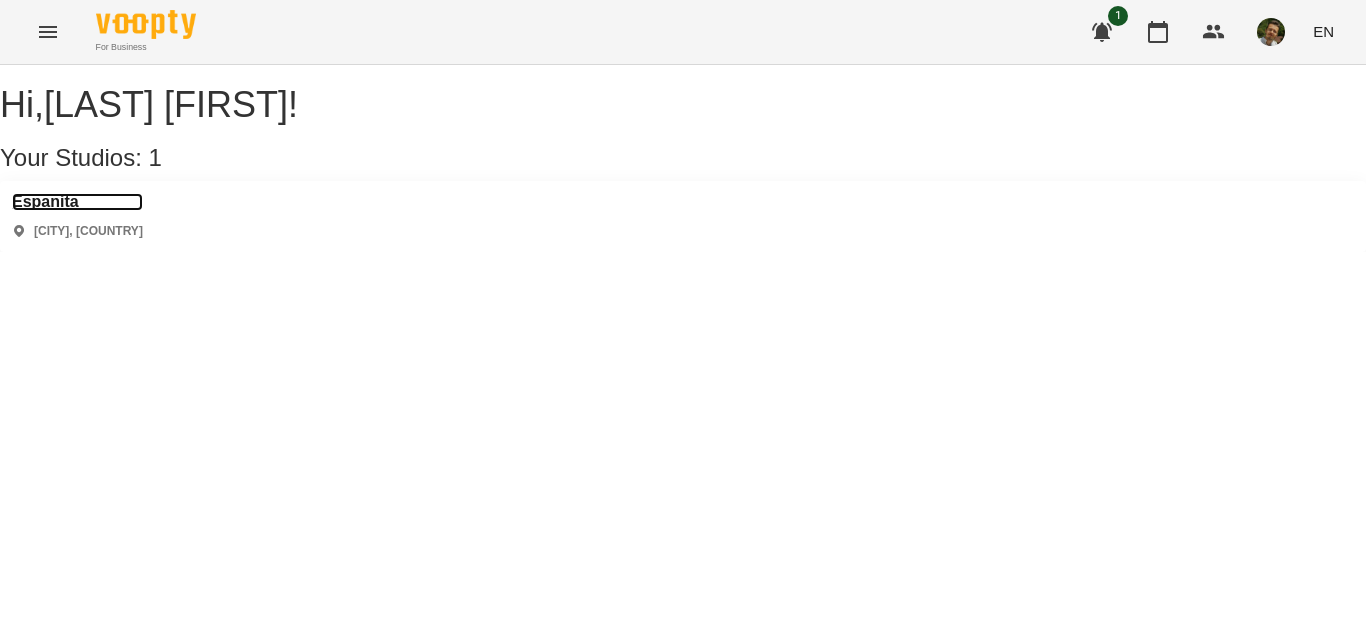 click on "Espanita" at bounding box center [77, 202] 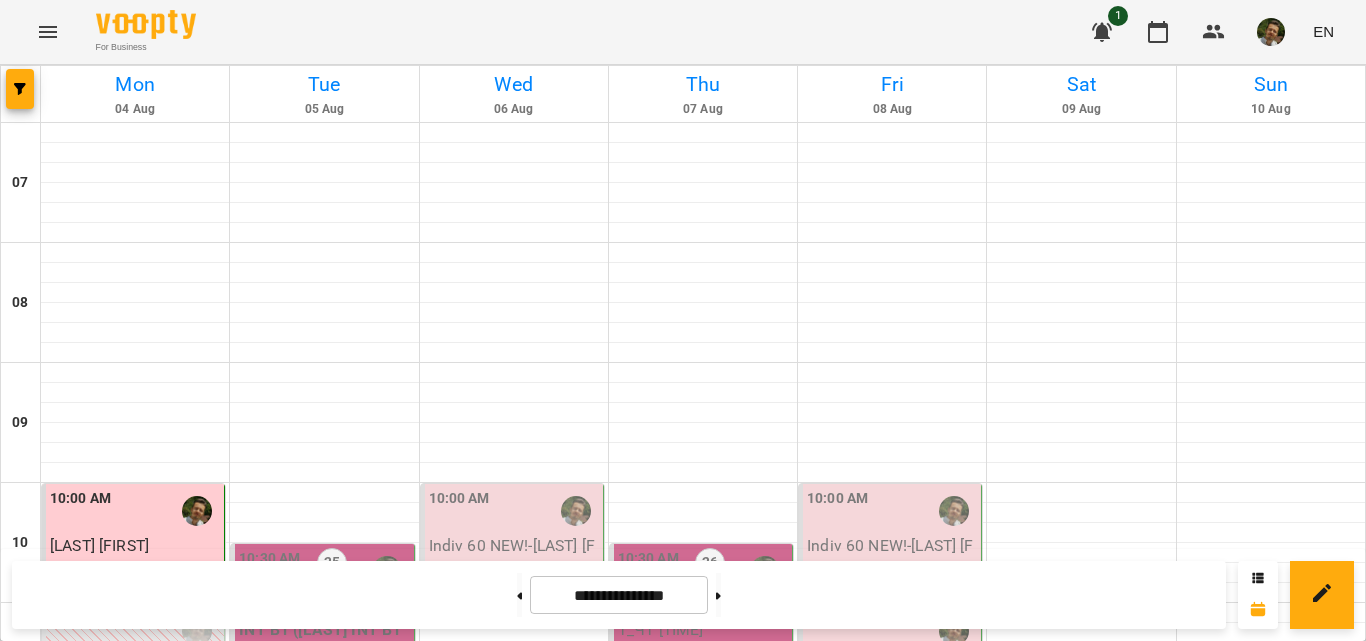 scroll, scrollTop: 386, scrollLeft: 0, axis: vertical 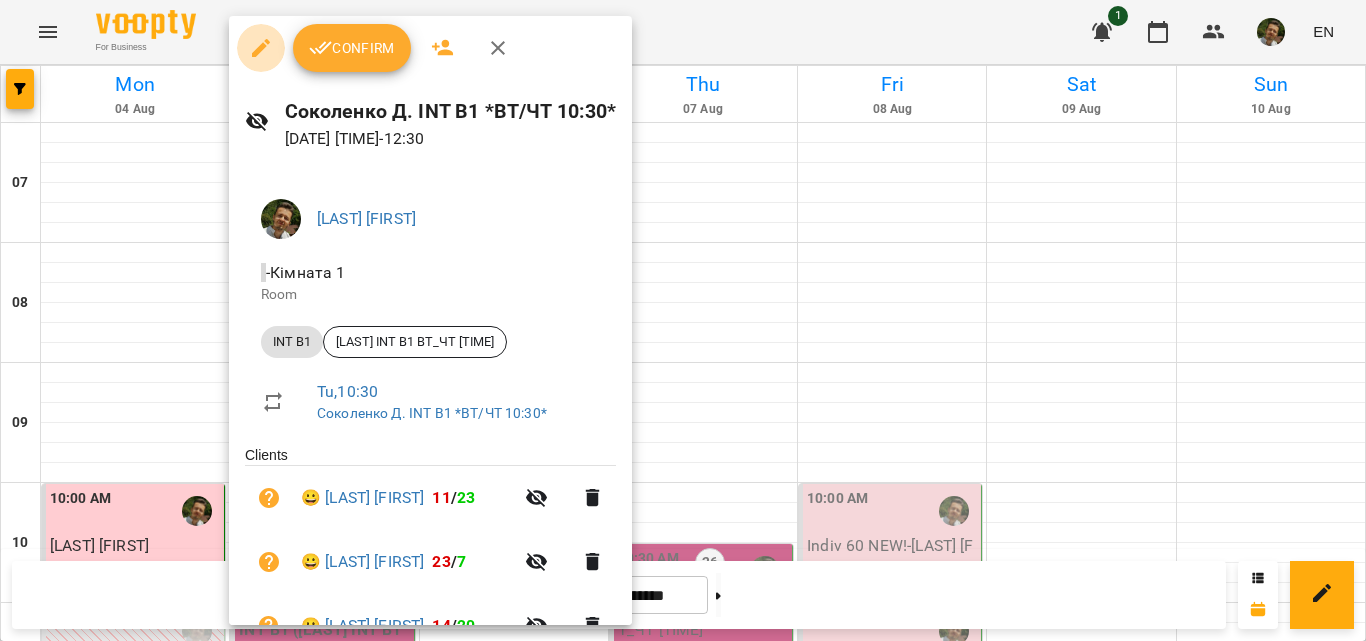 click 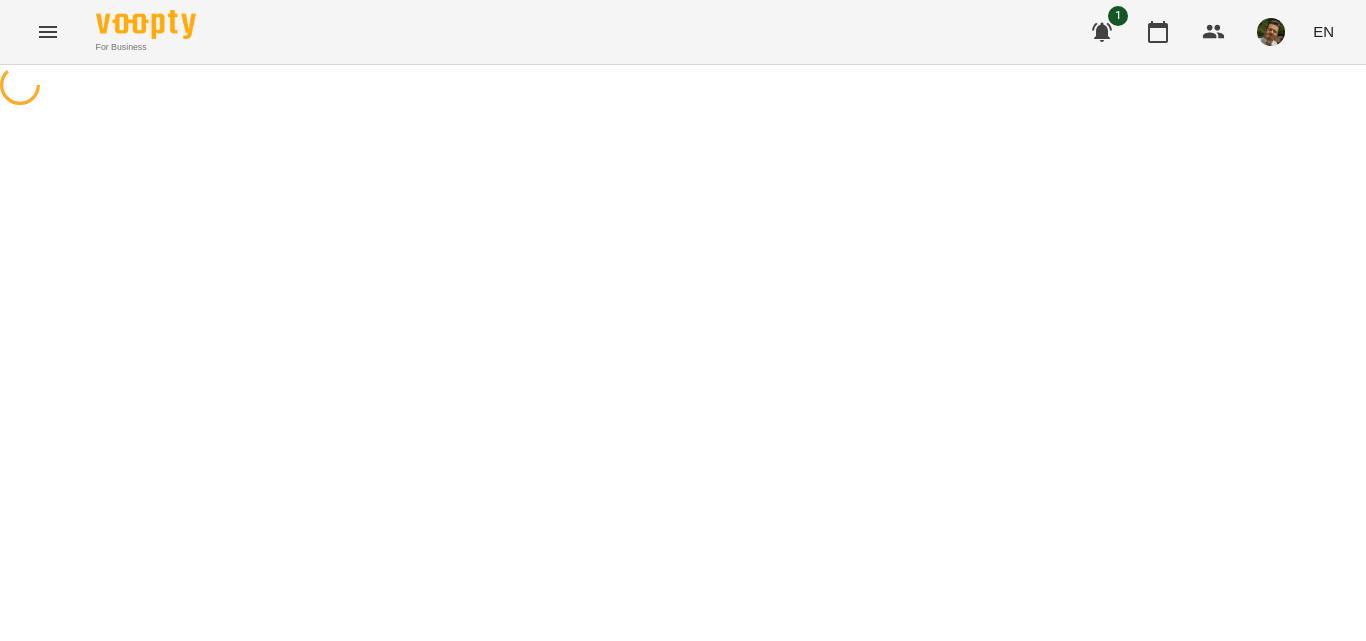 select on "******" 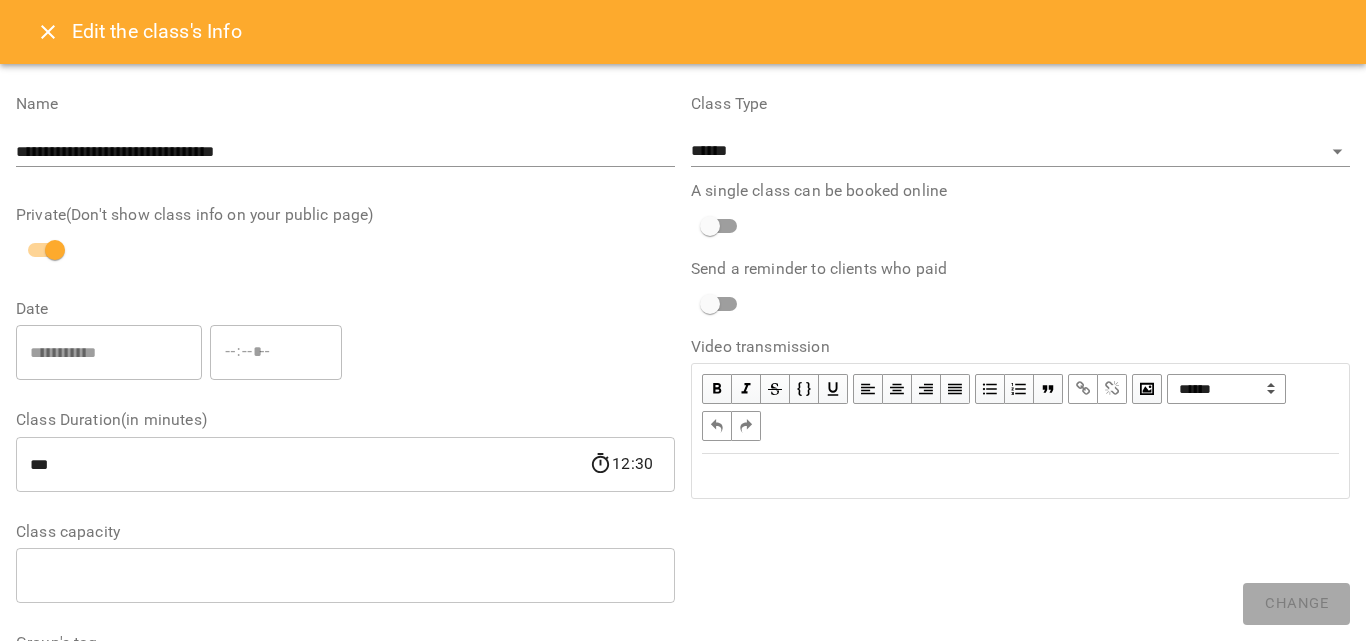 scroll, scrollTop: 704, scrollLeft: 0, axis: vertical 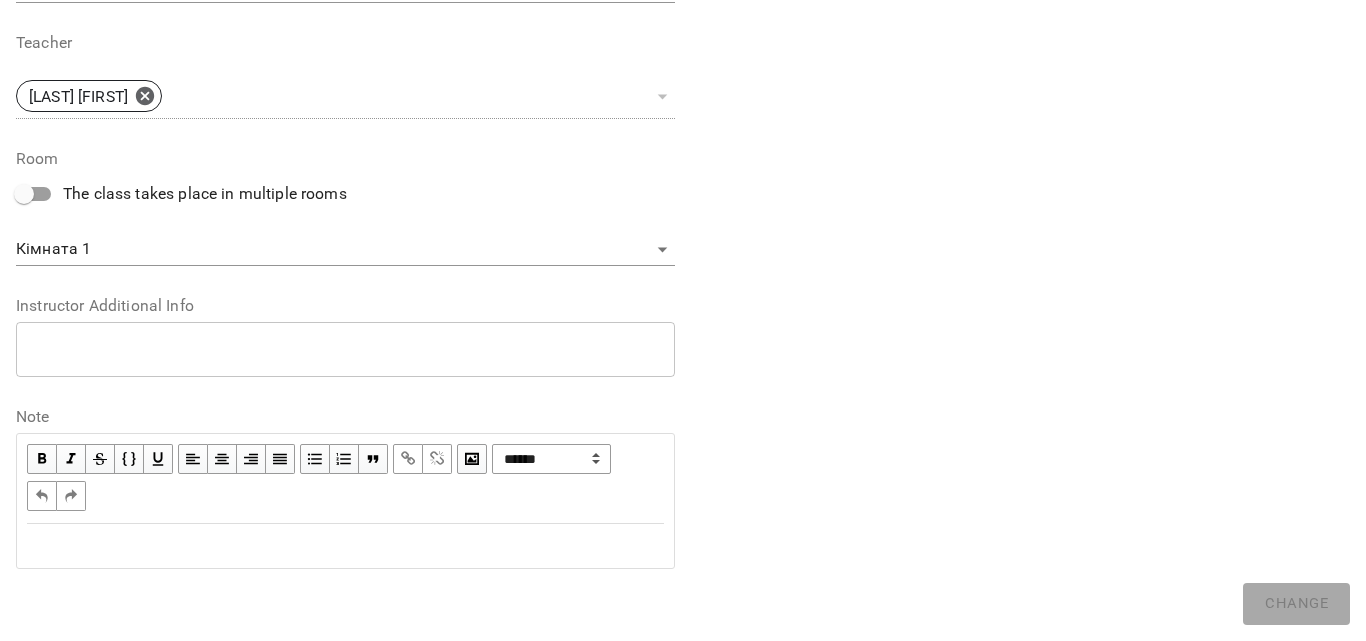 click at bounding box center [345, 546] 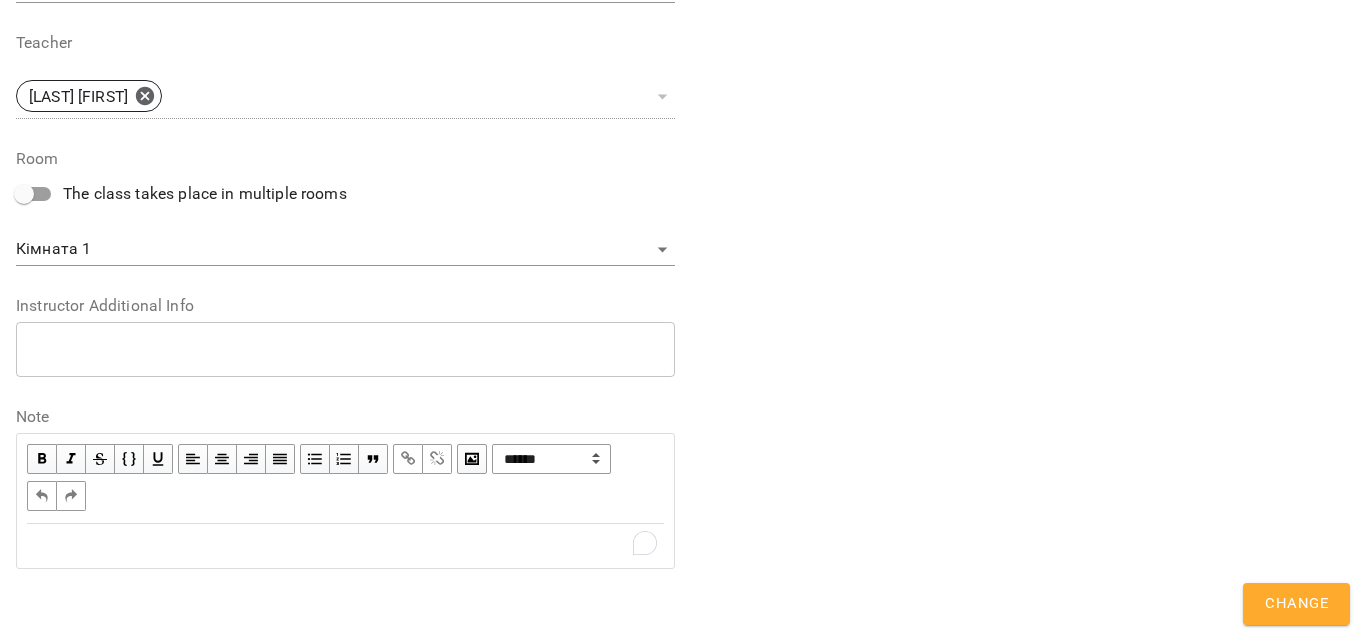type 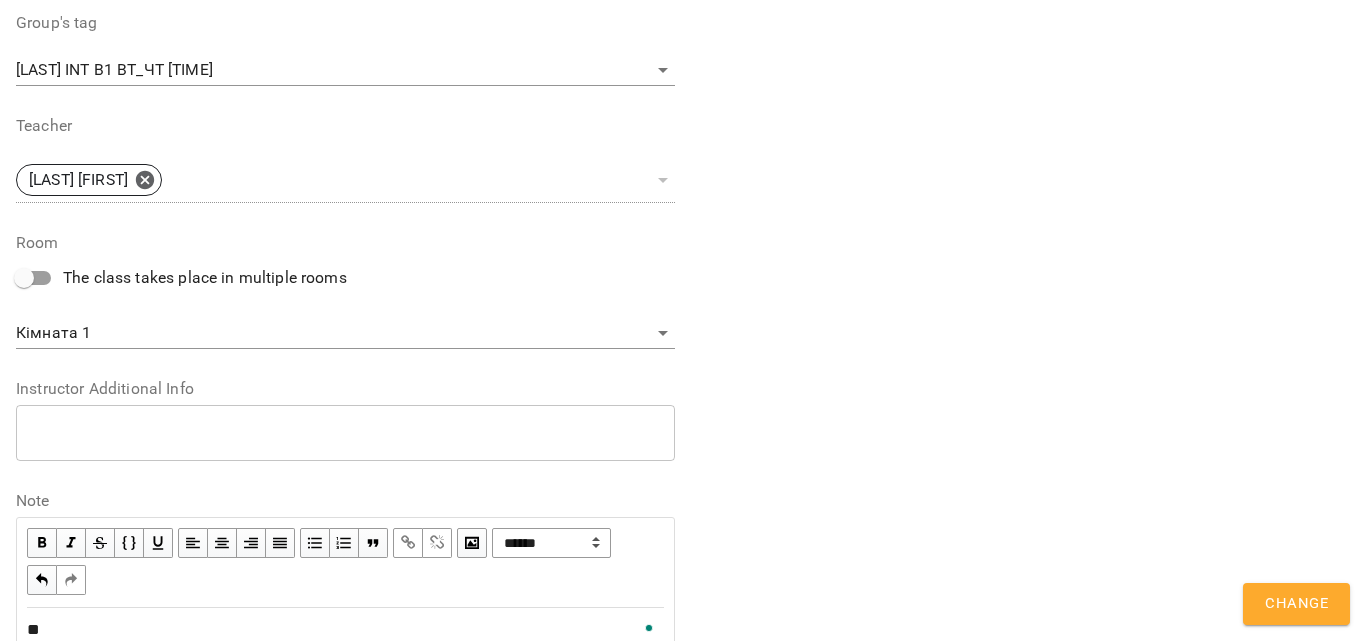 scroll, scrollTop: 788, scrollLeft: 0, axis: vertical 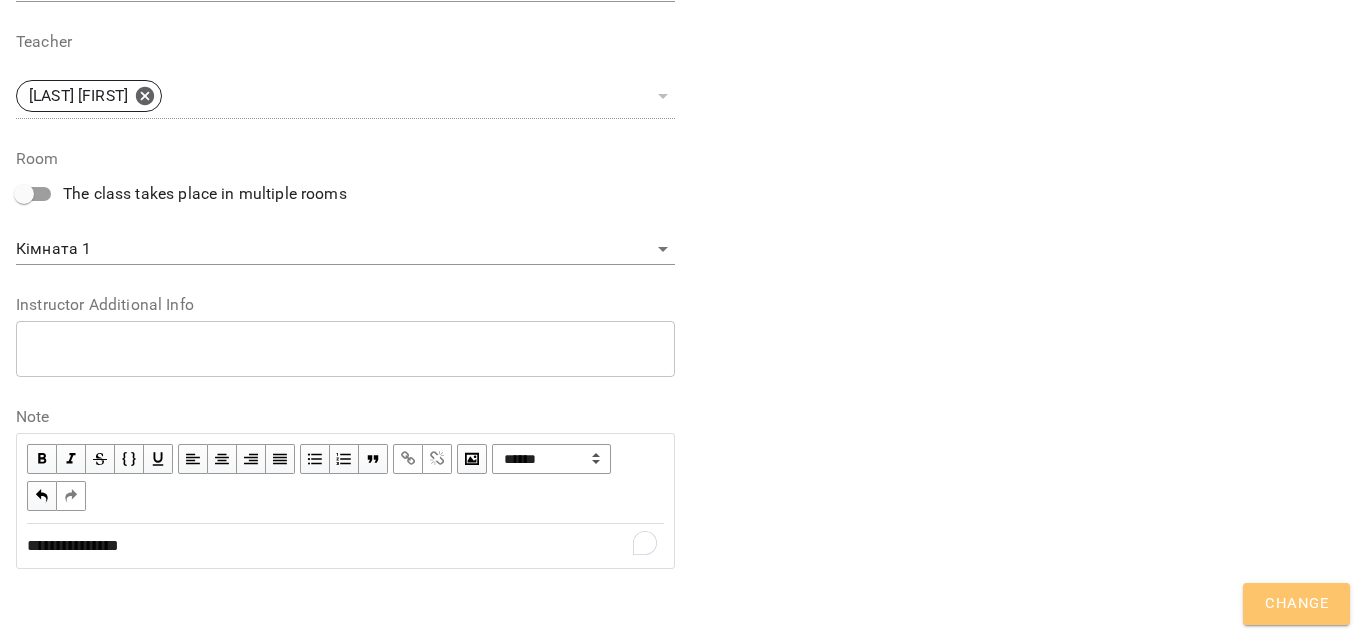 click on "Change" at bounding box center (1296, 604) 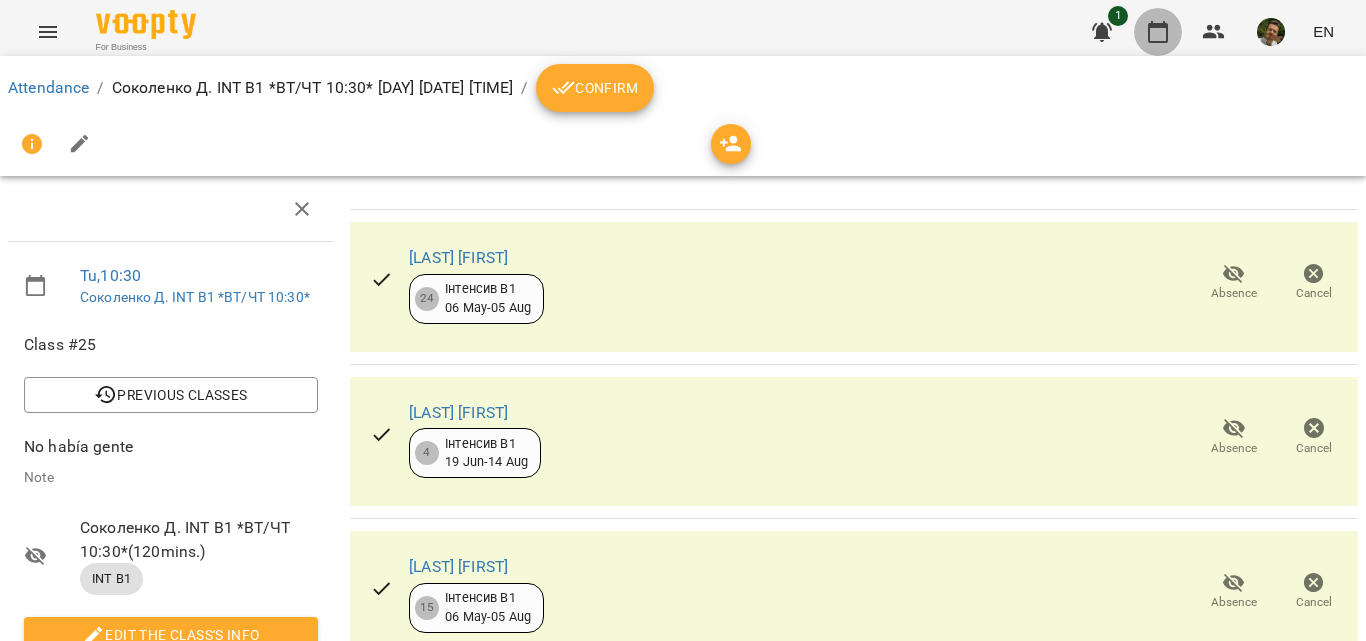 click 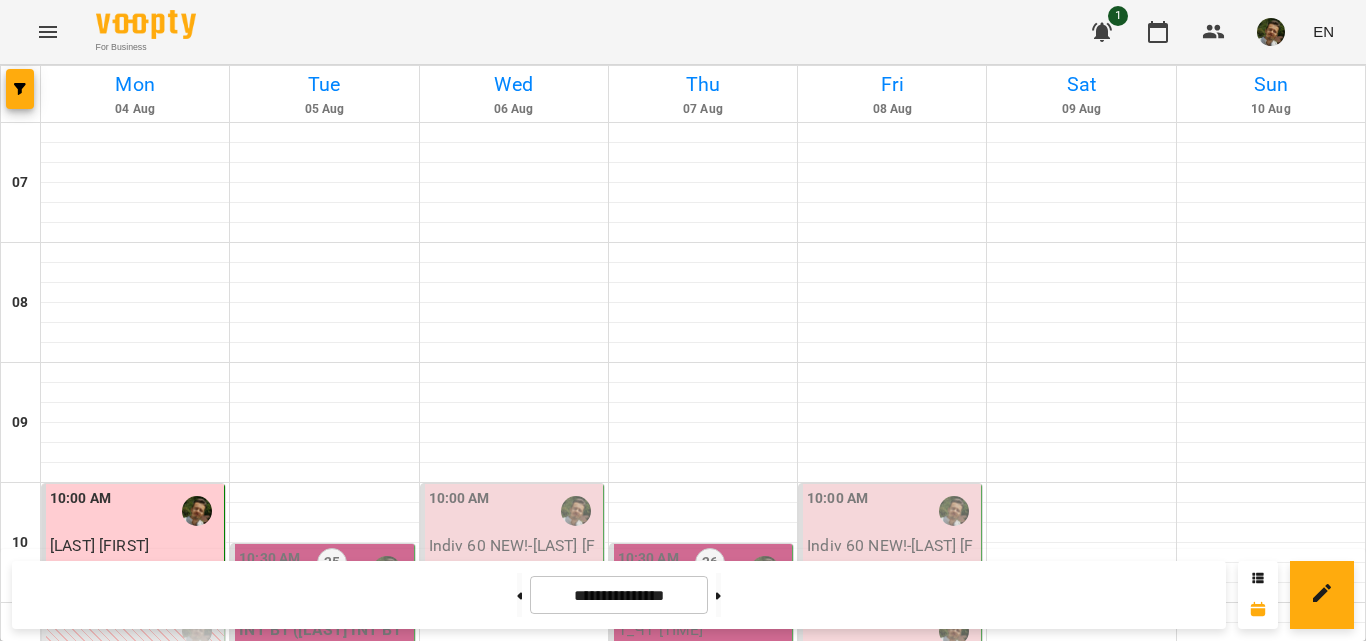 scroll, scrollTop: 315, scrollLeft: 0, axis: vertical 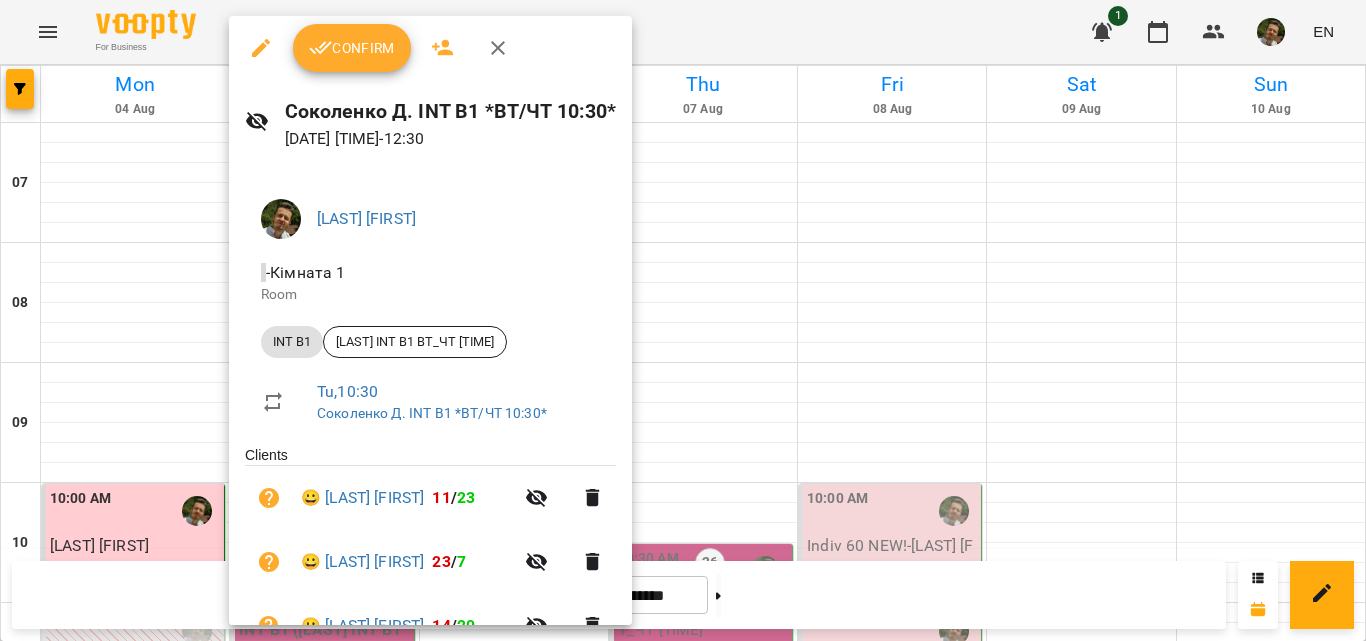 click at bounding box center (261, 48) 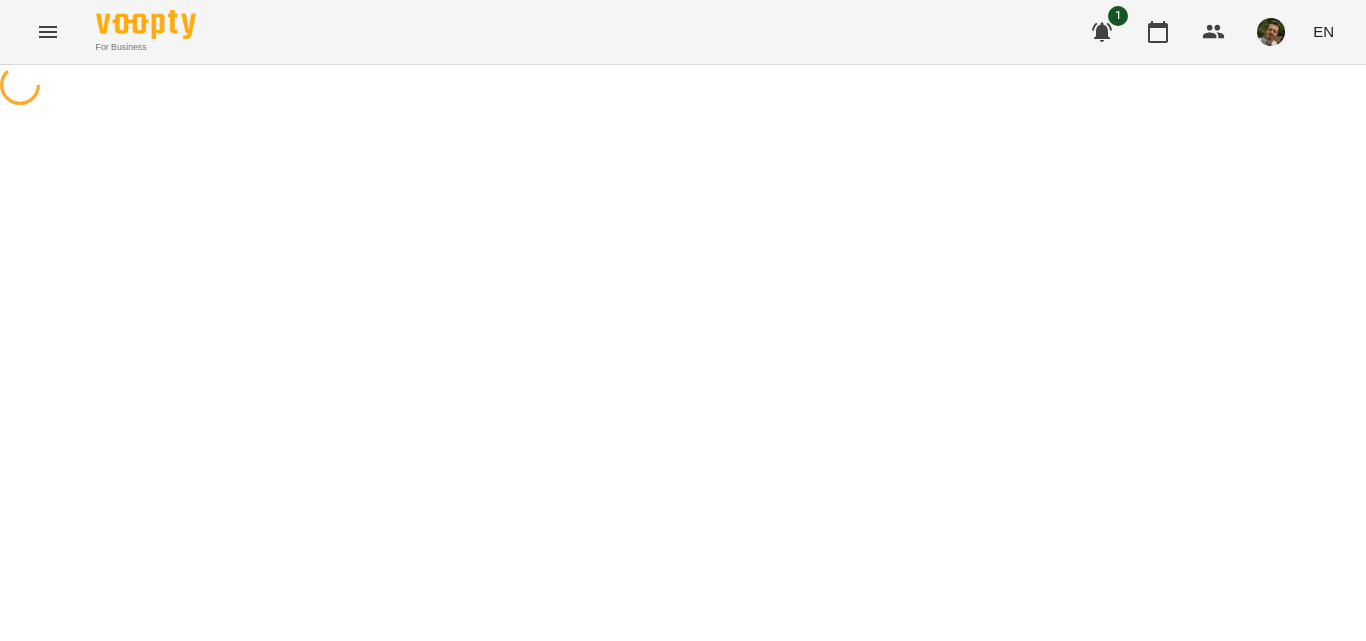 select on "******" 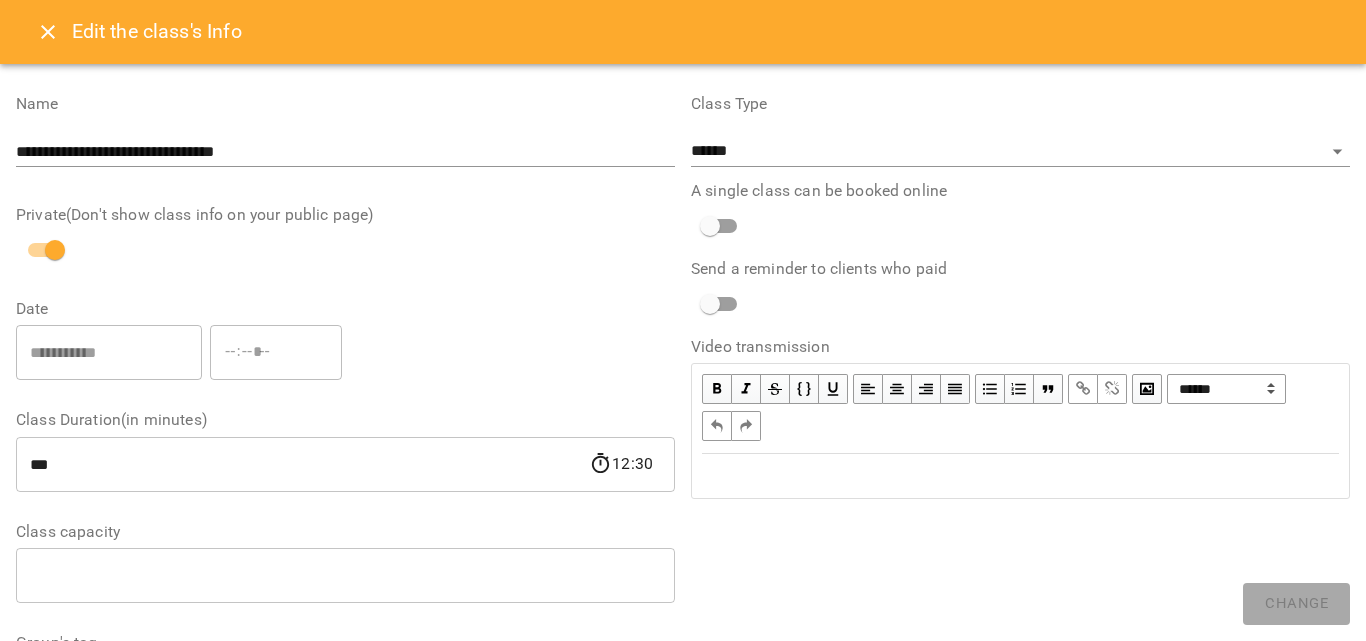 scroll, scrollTop: 1, scrollLeft: 0, axis: vertical 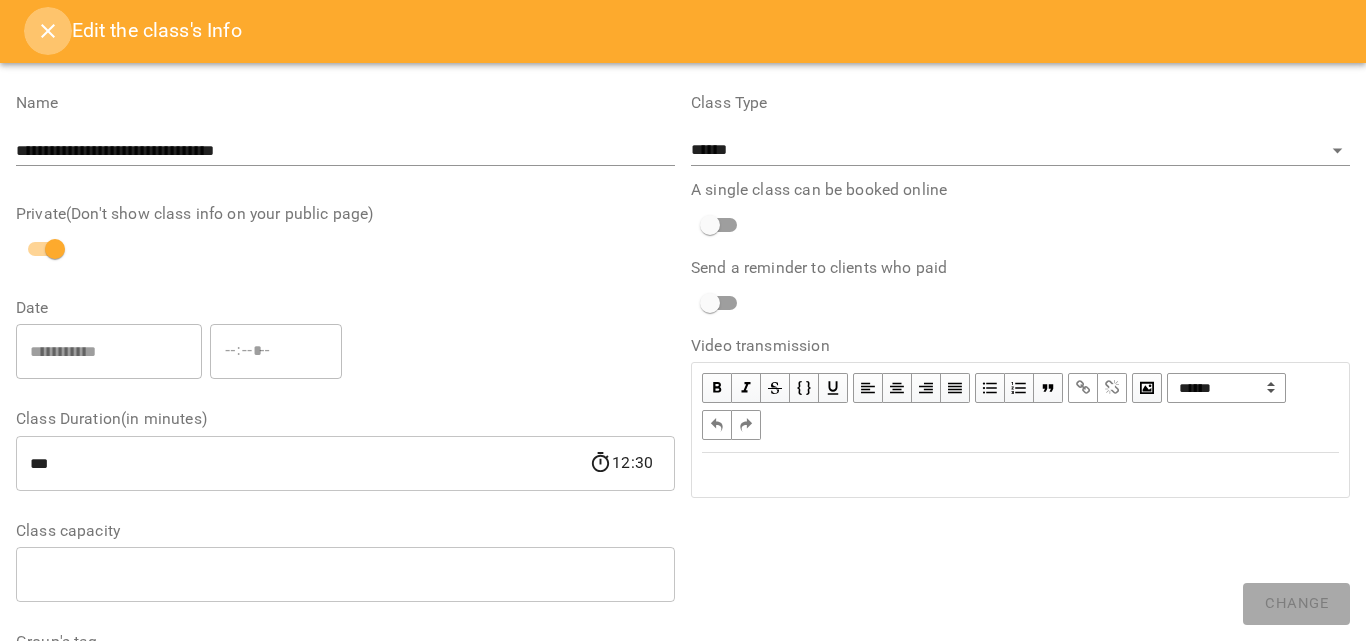 click 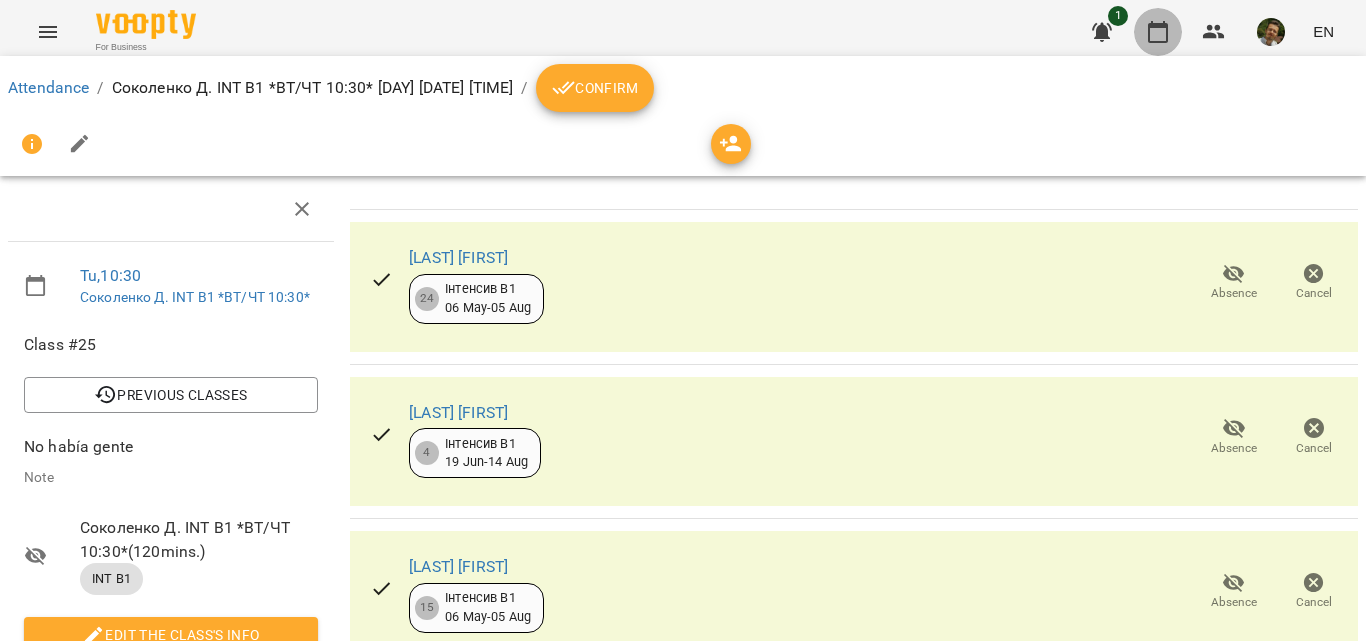click 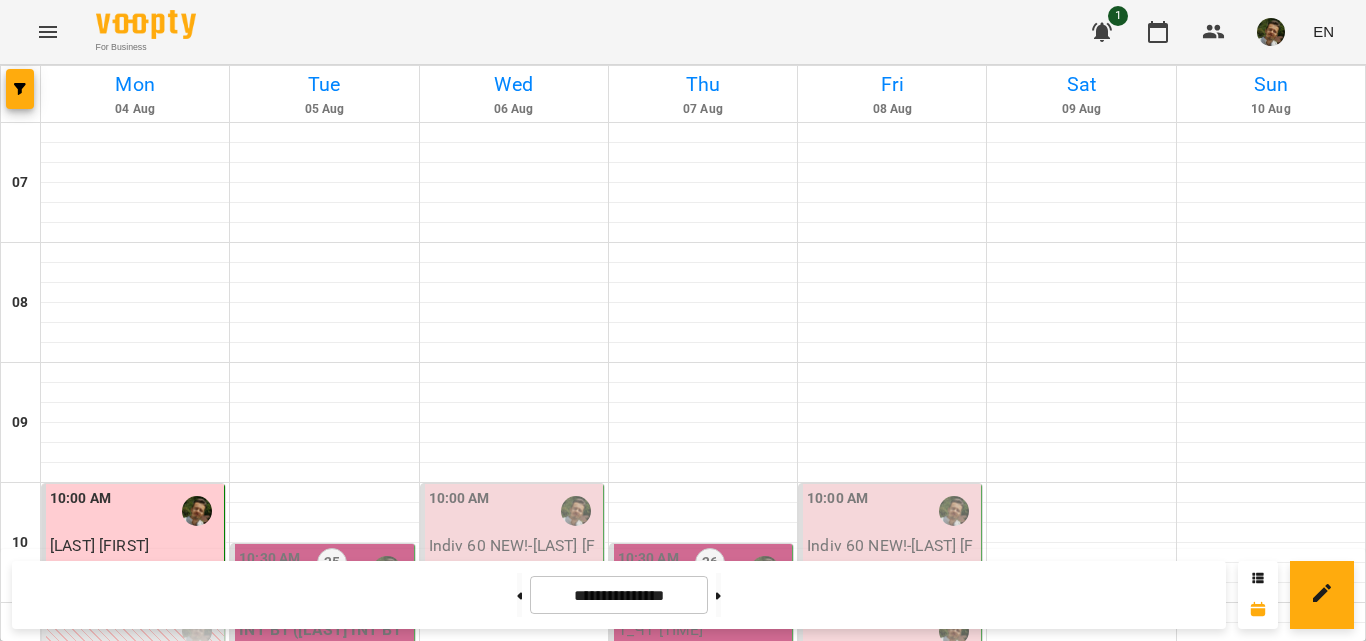 scroll, scrollTop: 1230, scrollLeft: 0, axis: vertical 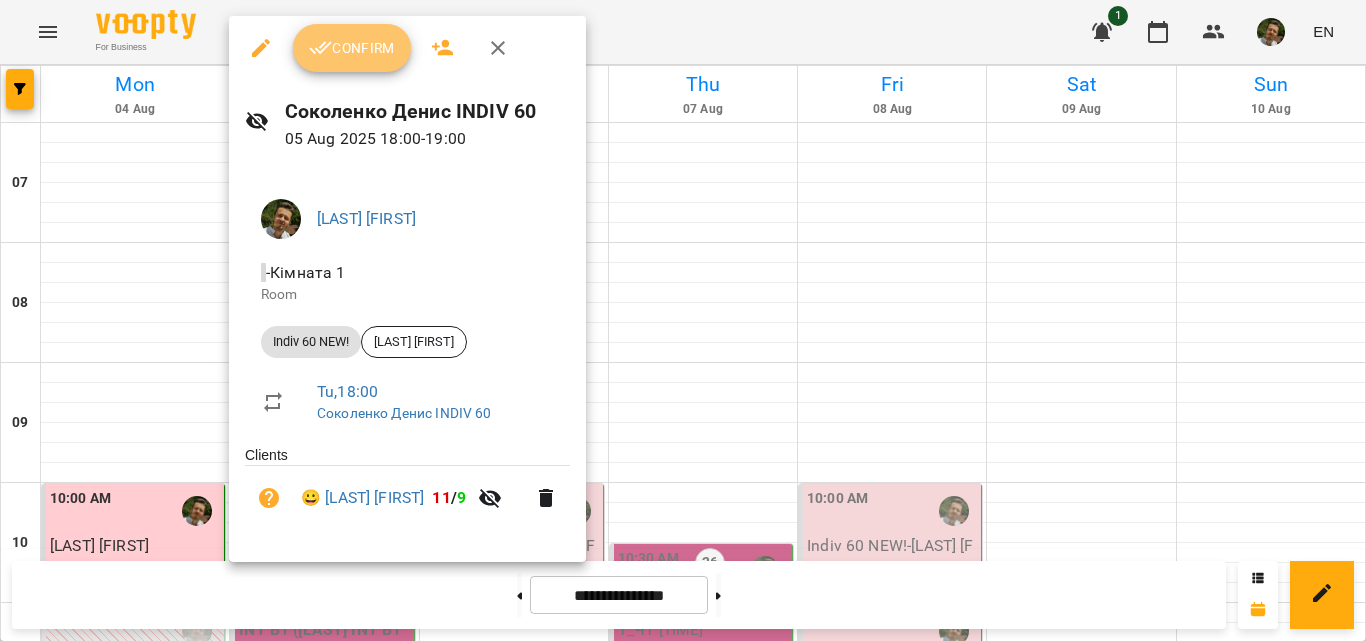 click on "Confirm" at bounding box center [352, 48] 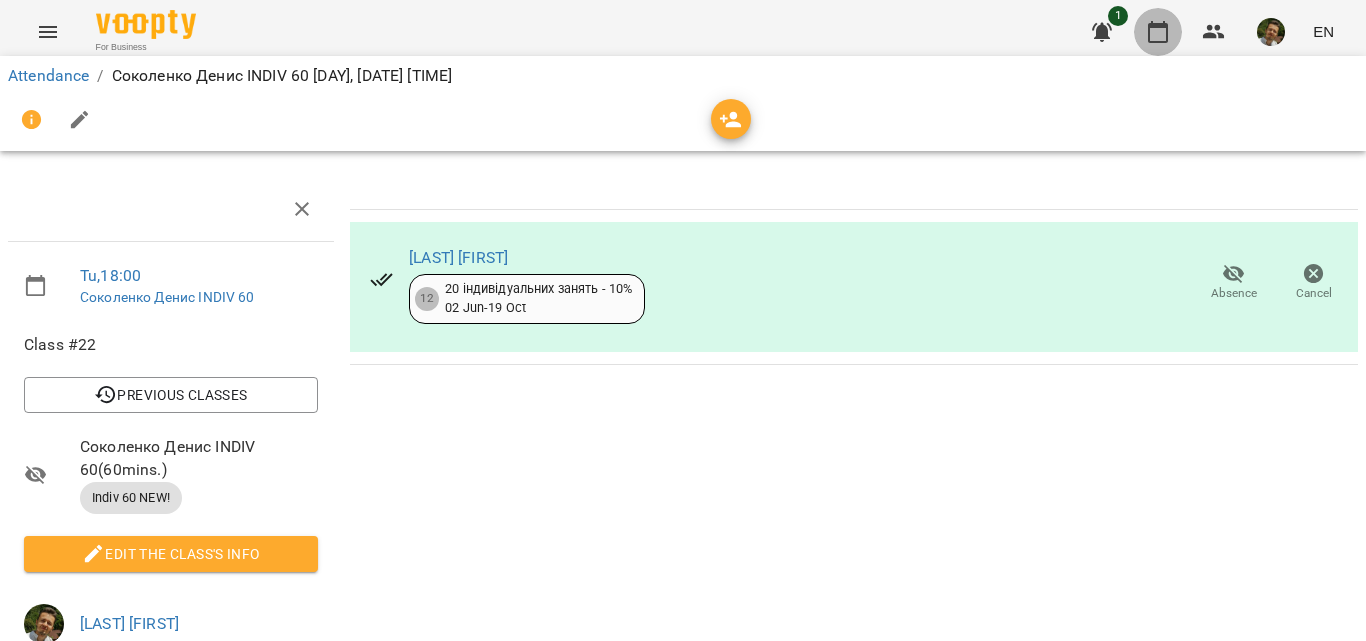 click 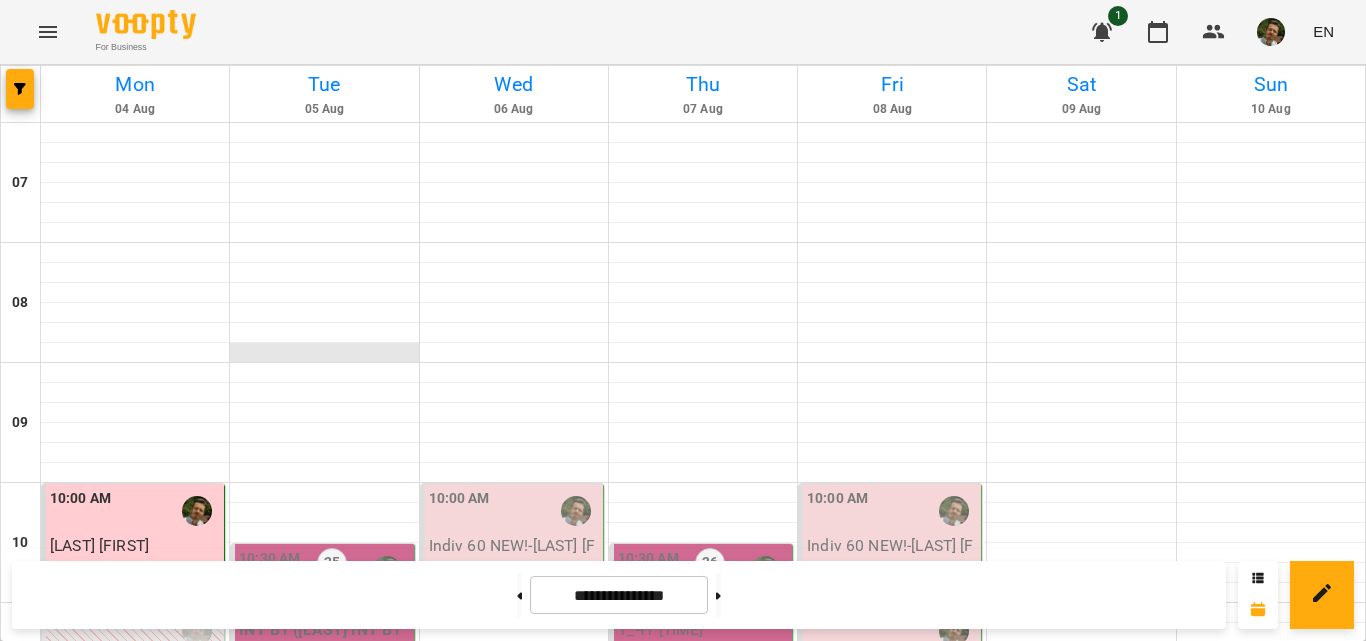 scroll, scrollTop: 1305, scrollLeft: 0, axis: vertical 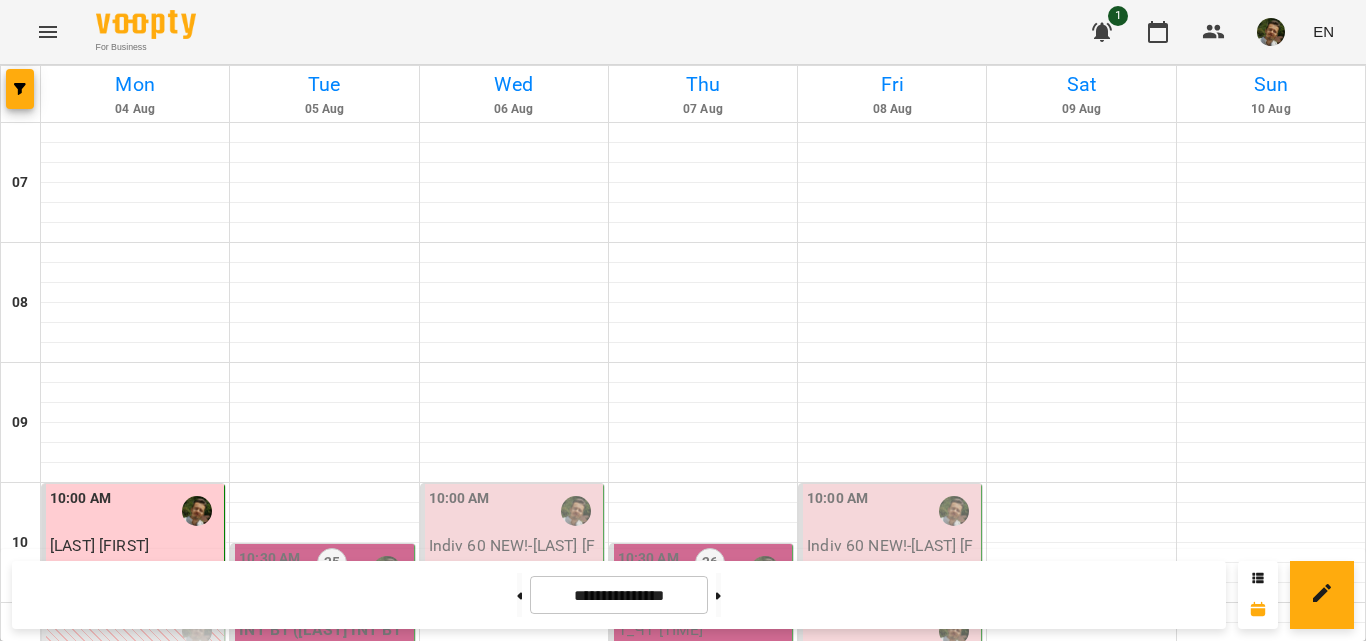 click on "7" at bounding box center [324, 1626] 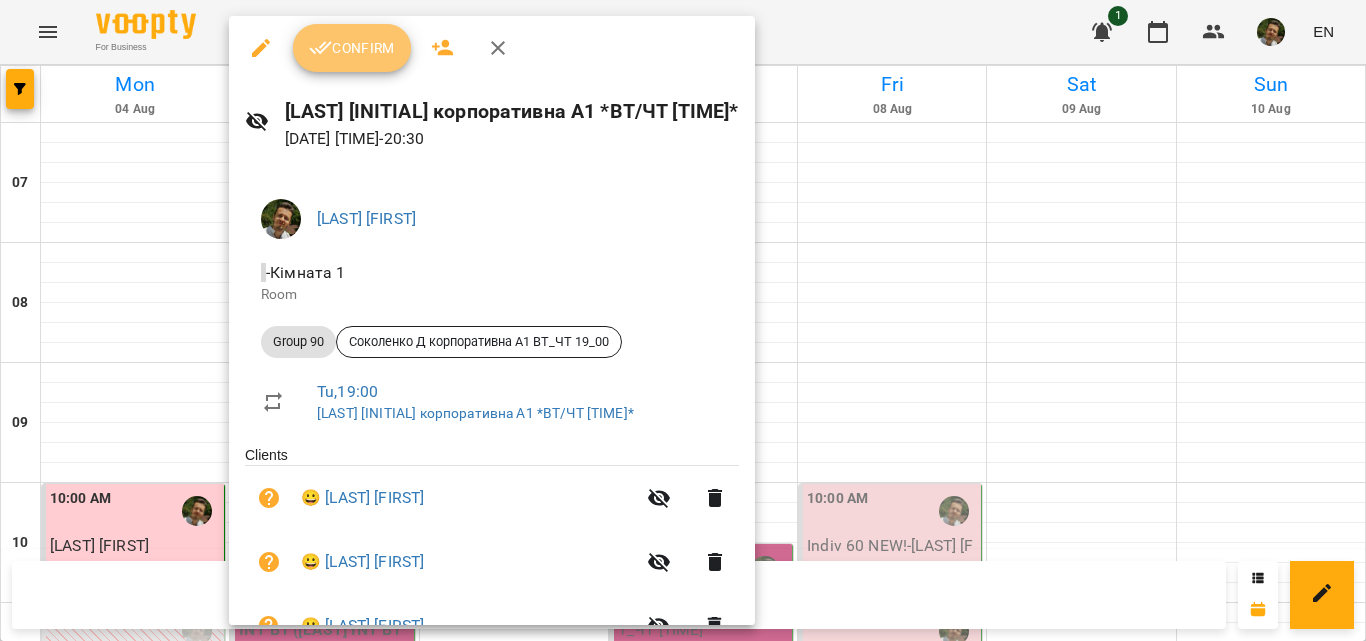 click on "Confirm" at bounding box center [352, 48] 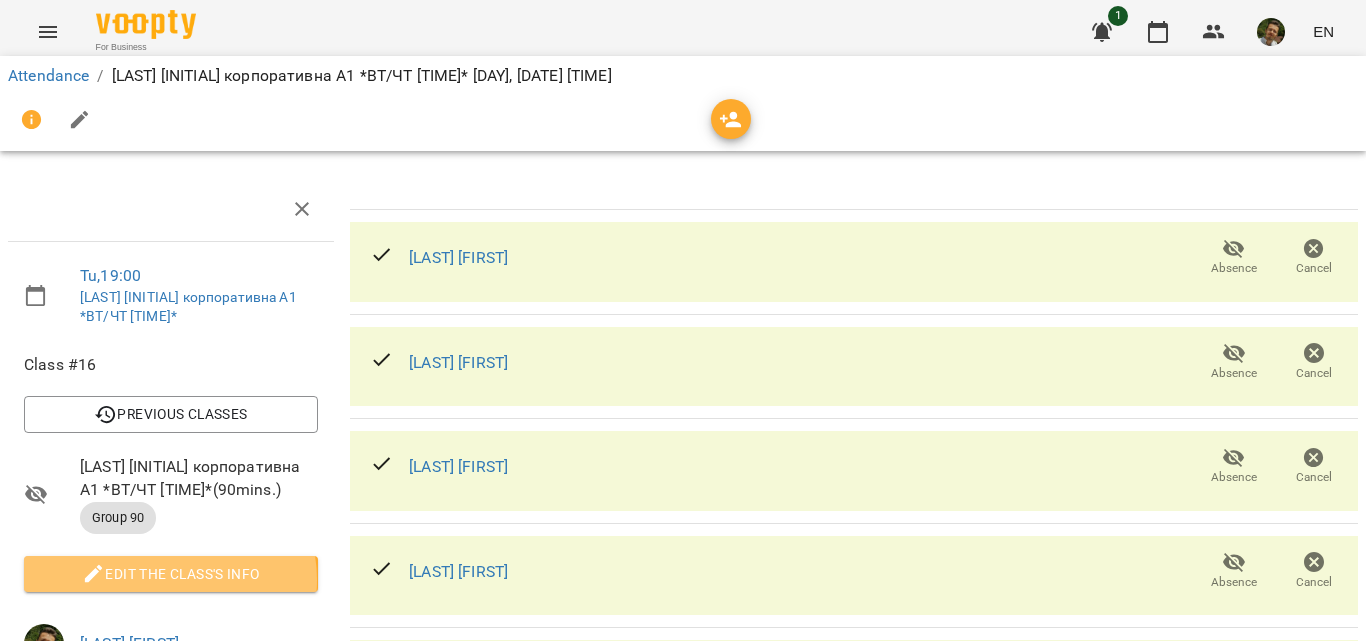 click on "Edit the class's Info" at bounding box center [171, 574] 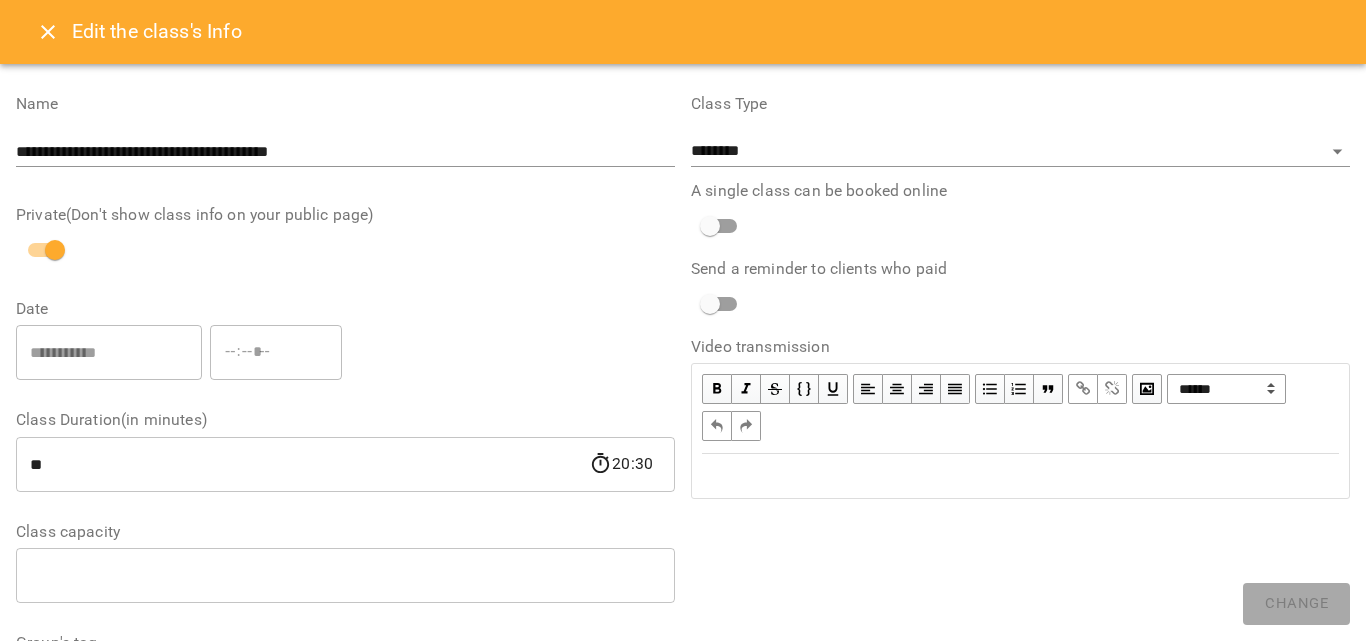 scroll, scrollTop: 704, scrollLeft: 0, axis: vertical 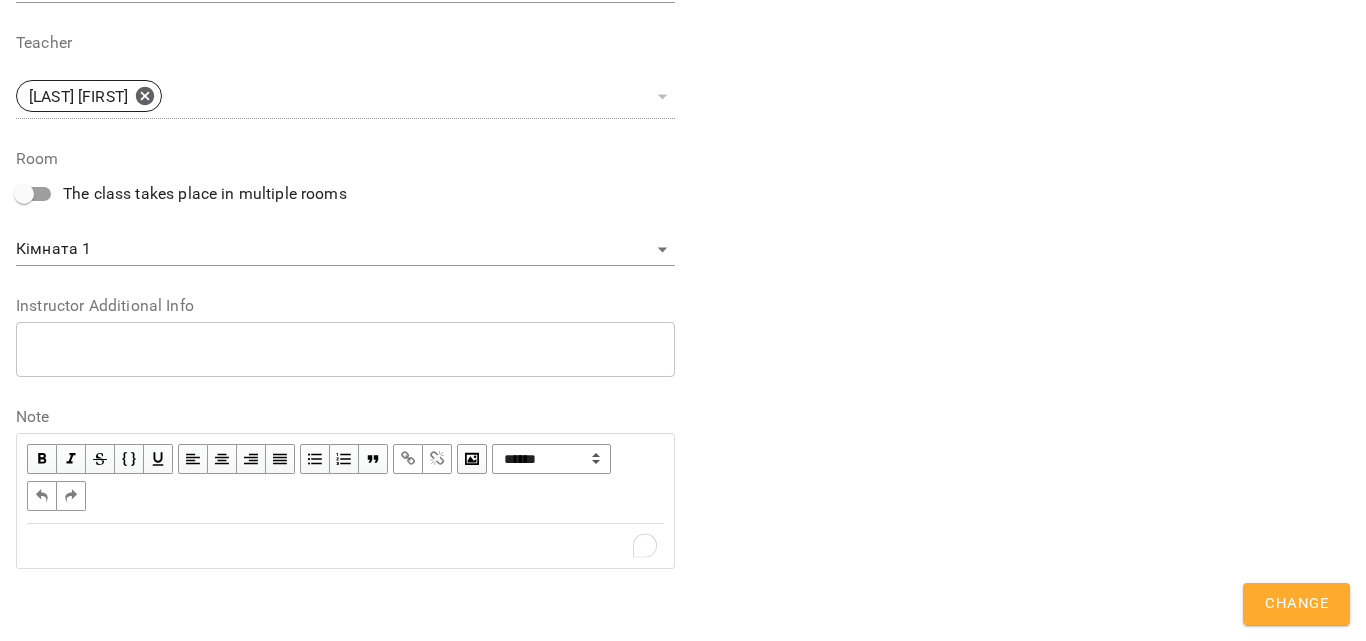 click at bounding box center [345, 546] 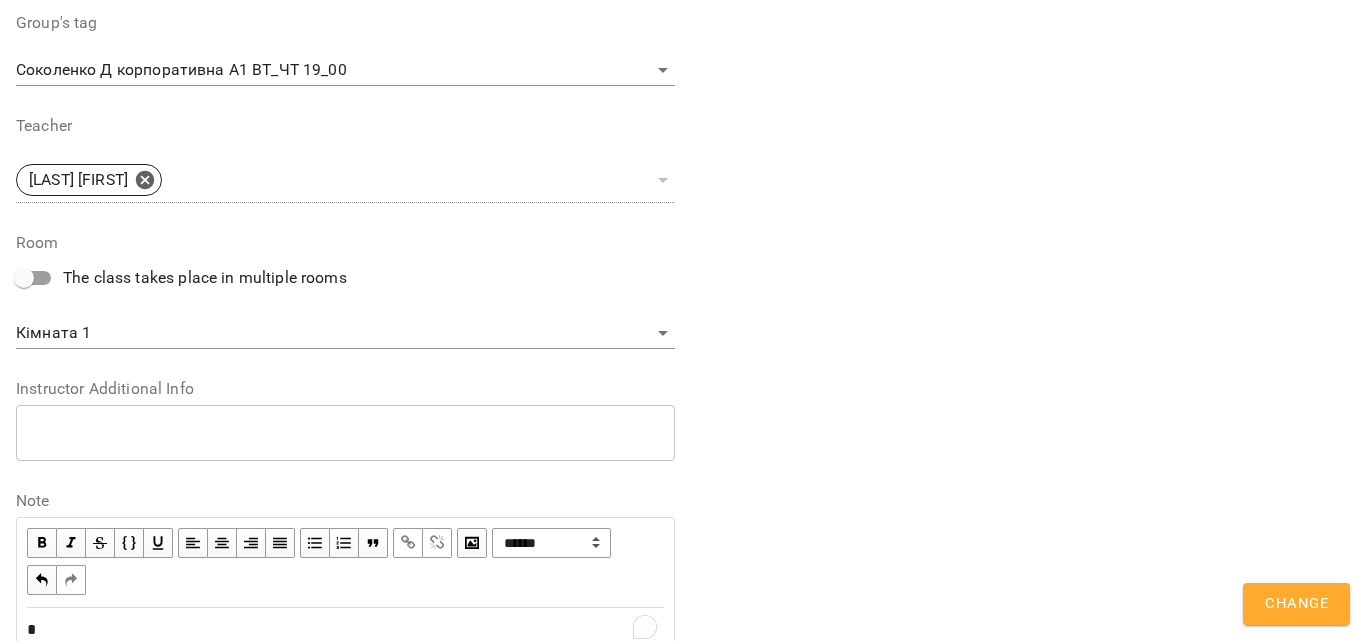 type 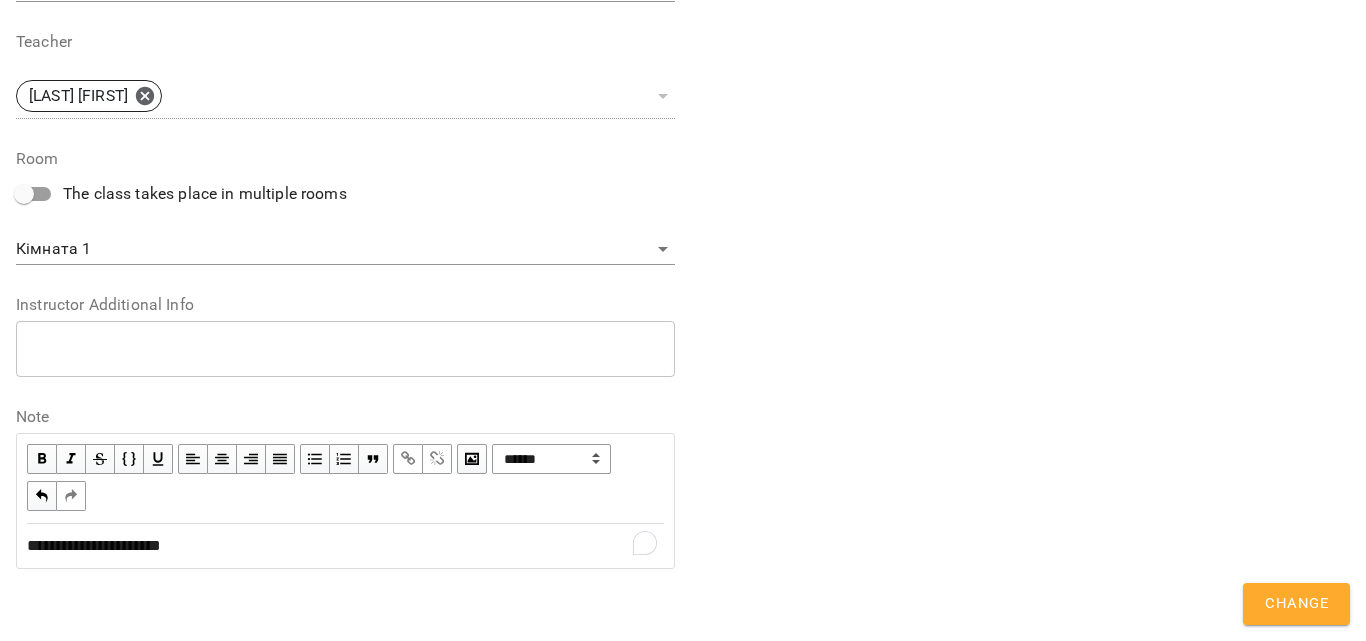 scroll, scrollTop: 787, scrollLeft: 0, axis: vertical 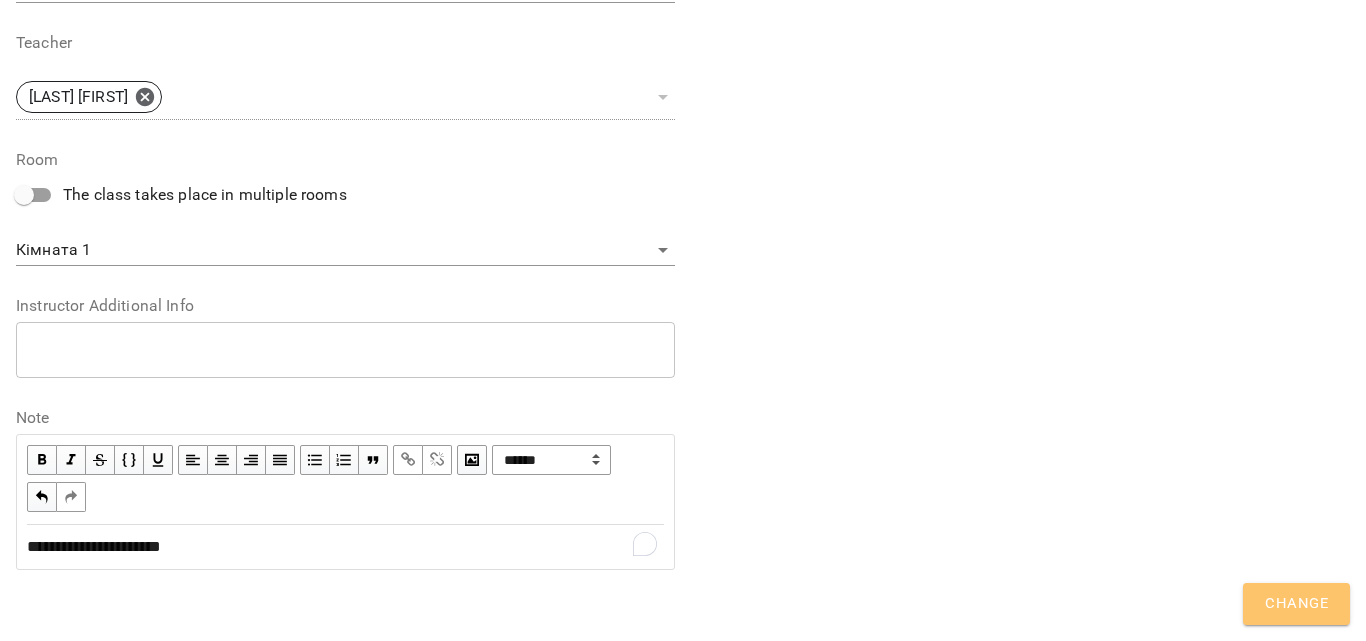 click on "Change" at bounding box center (1296, 604) 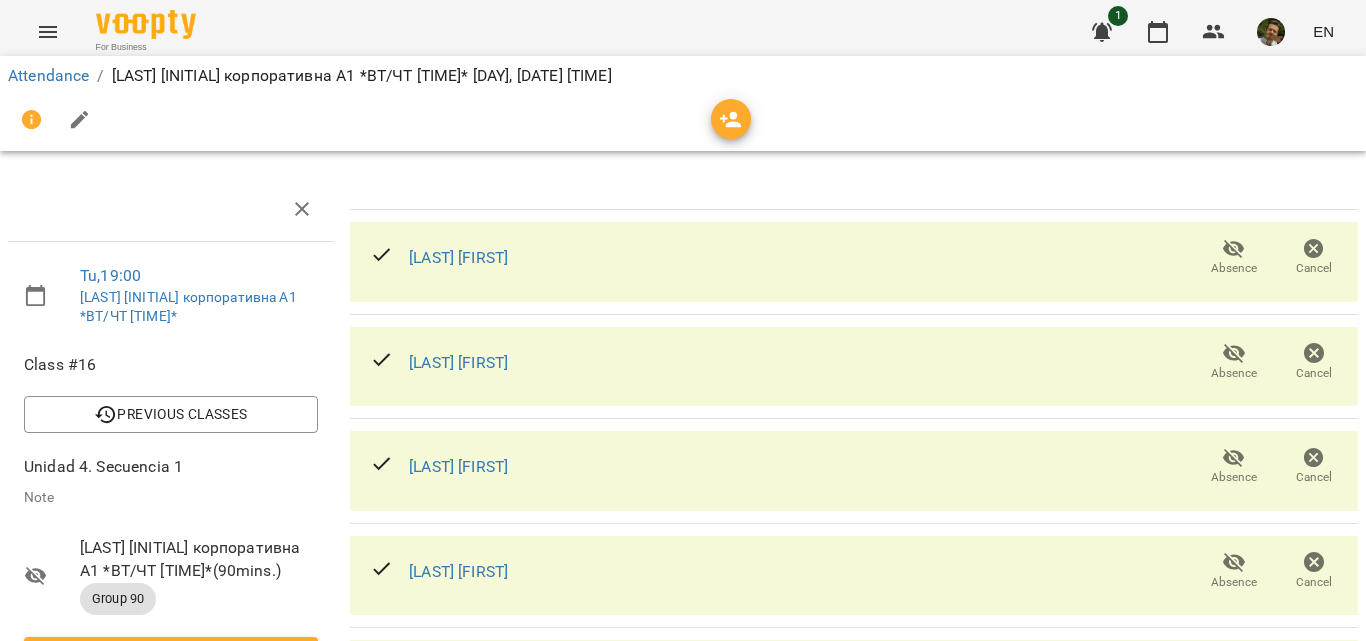 scroll, scrollTop: 382, scrollLeft: 0, axis: vertical 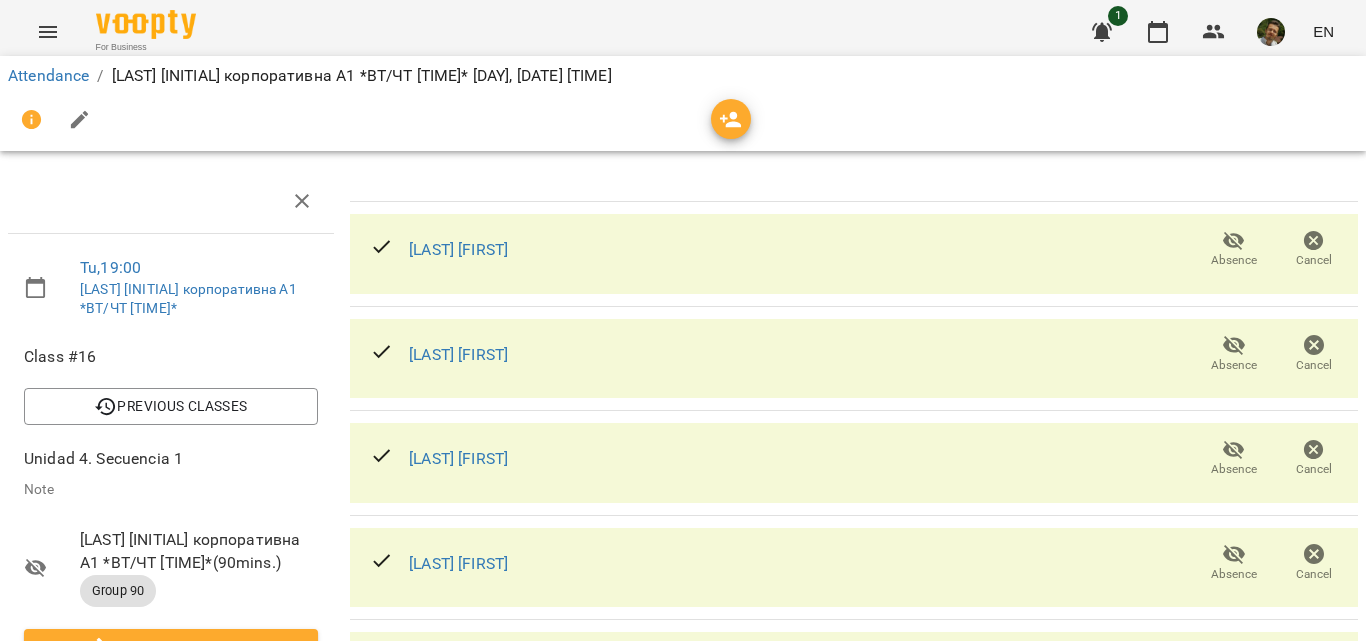 click on "Absence" at bounding box center [1234, 876] 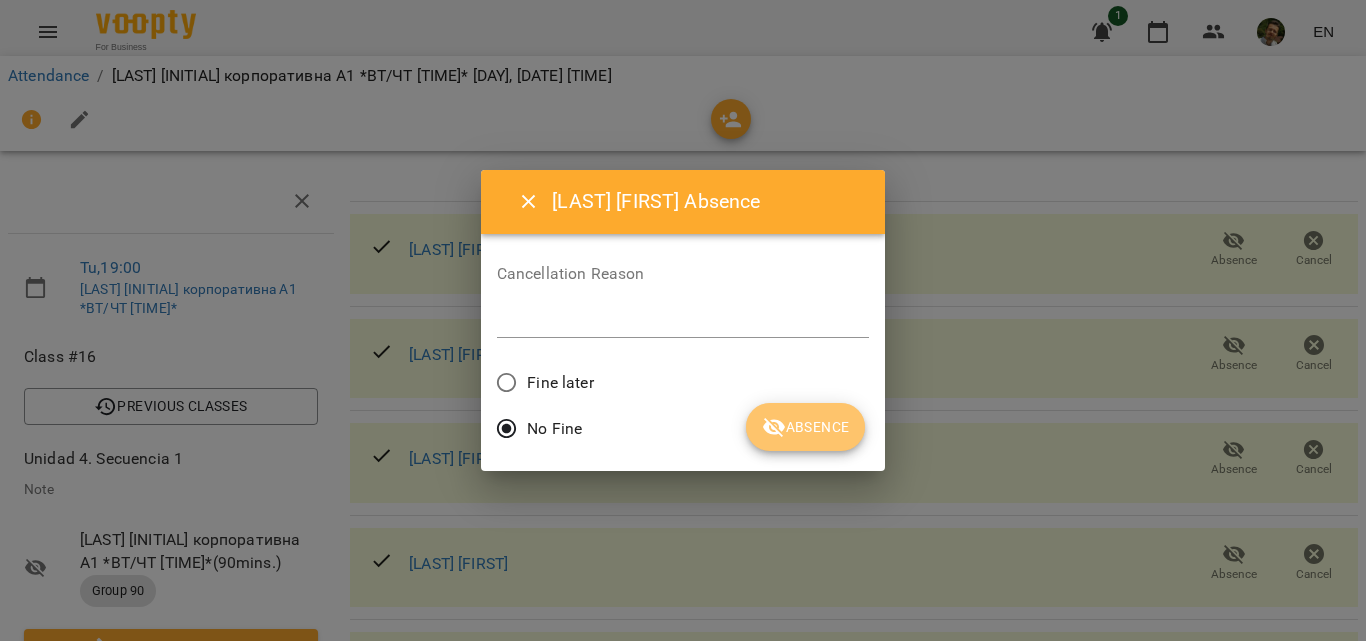 click on "Absence" at bounding box center (805, 427) 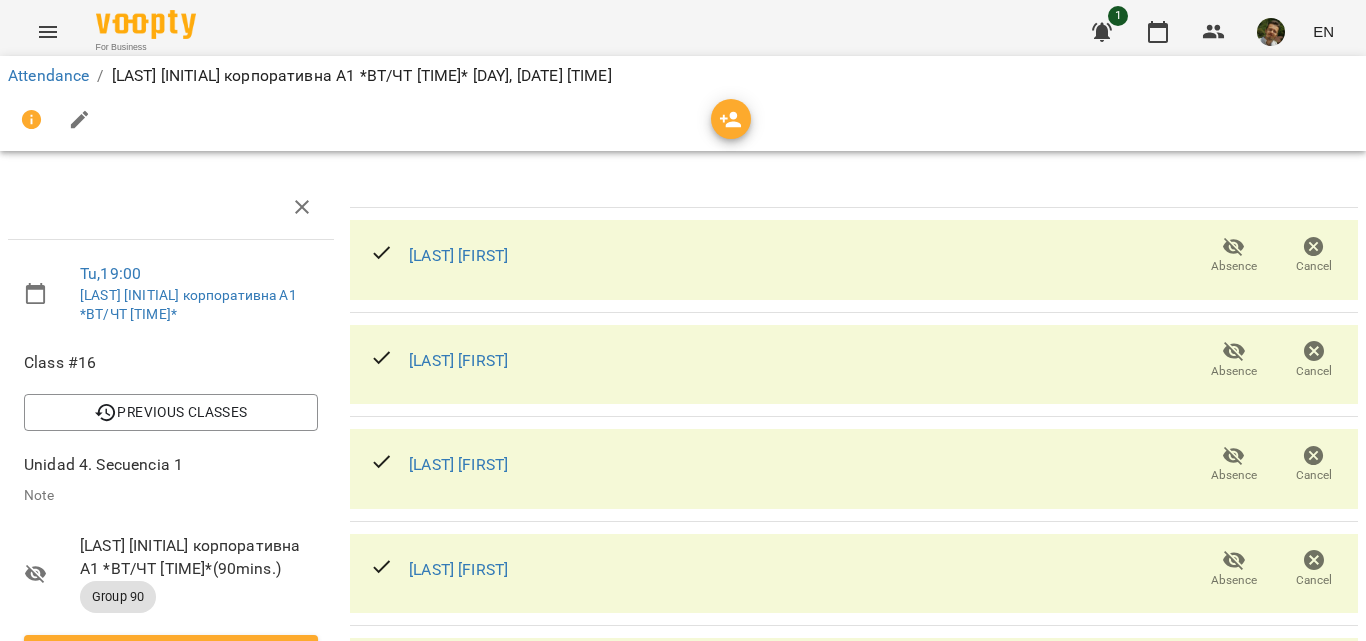 scroll, scrollTop: 1, scrollLeft: 0, axis: vertical 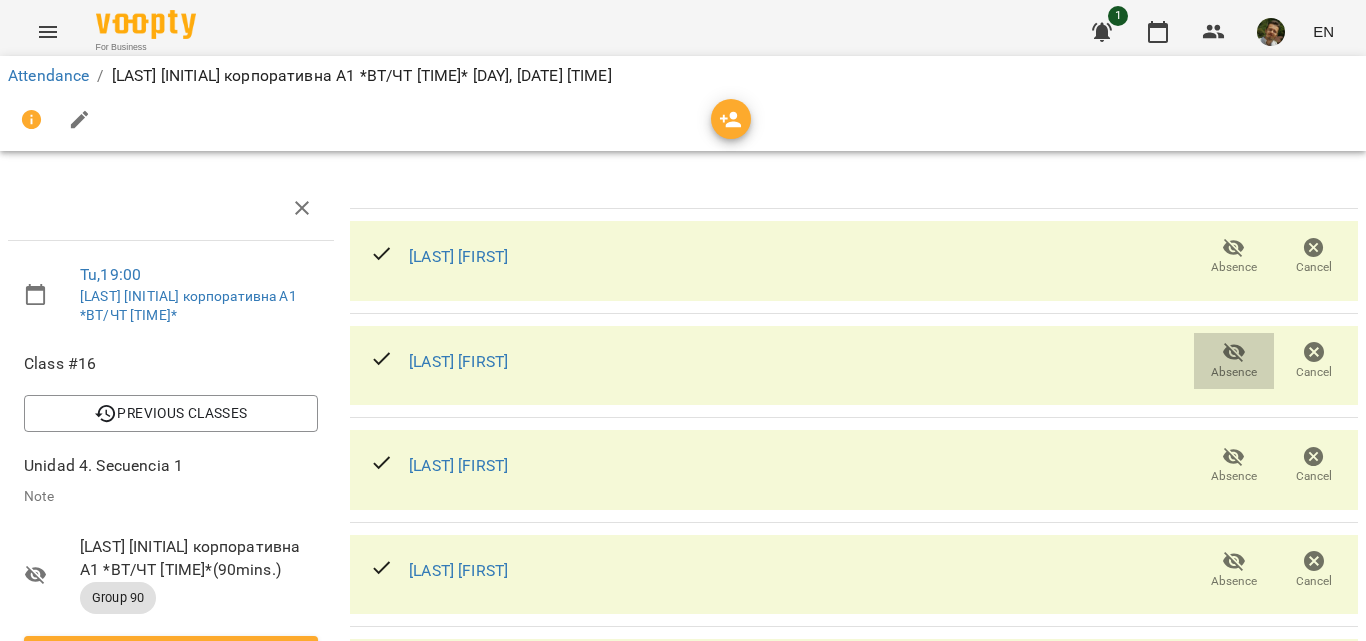 click on "Absence" at bounding box center (1234, 372) 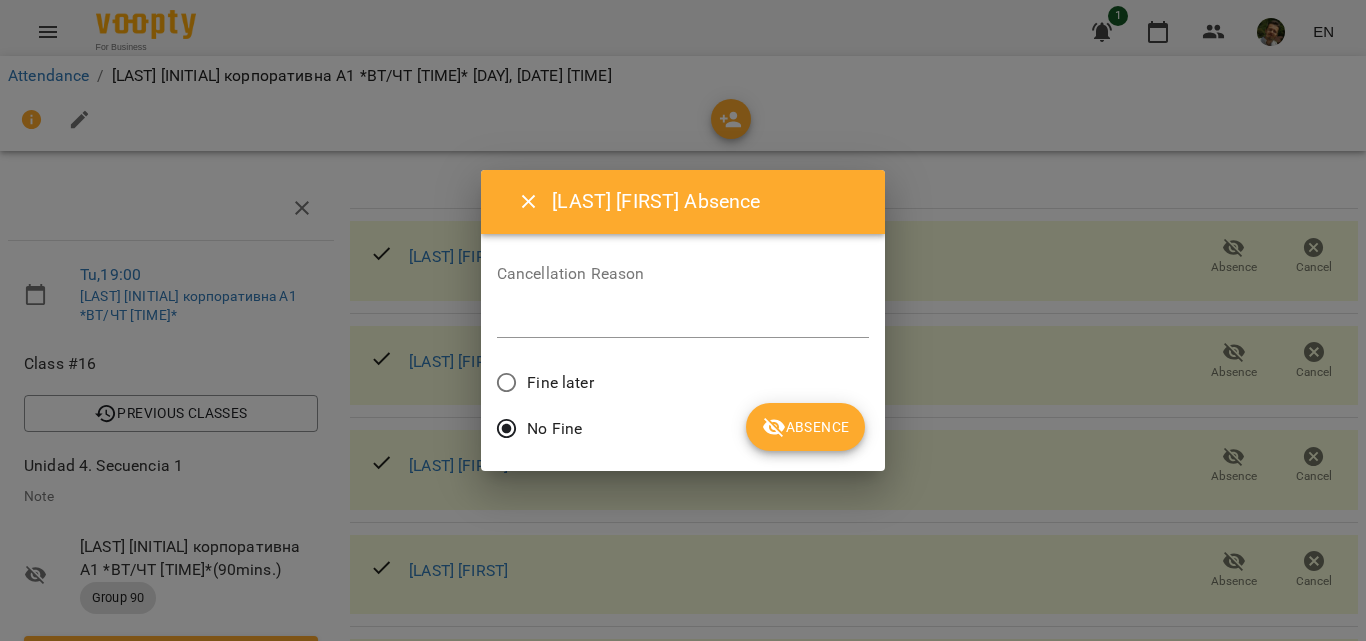 click on "No Fine" at bounding box center (683, 431) 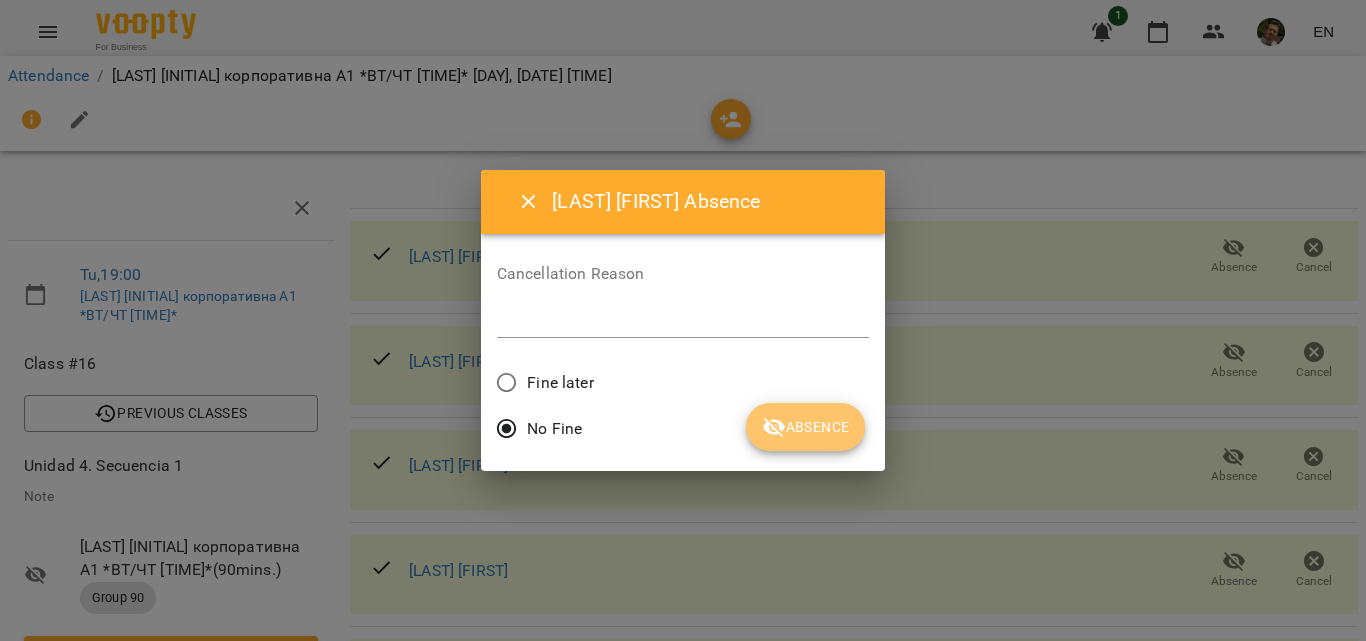 click on "Absence" at bounding box center (805, 427) 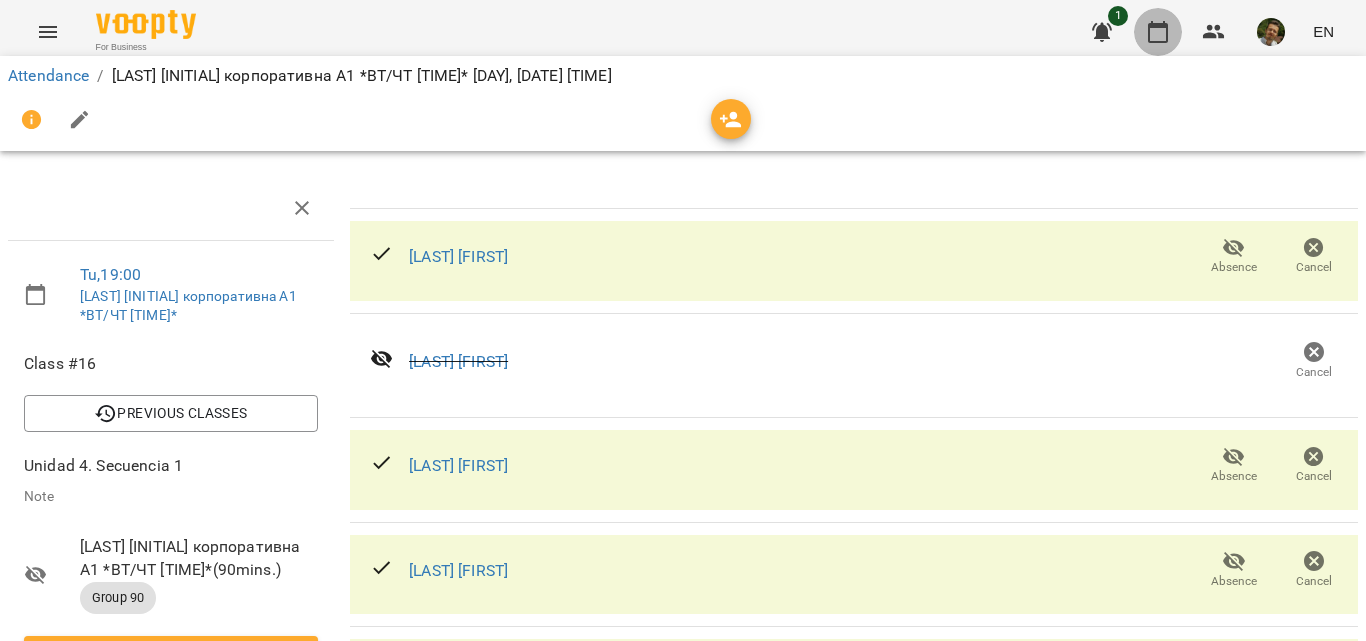 click 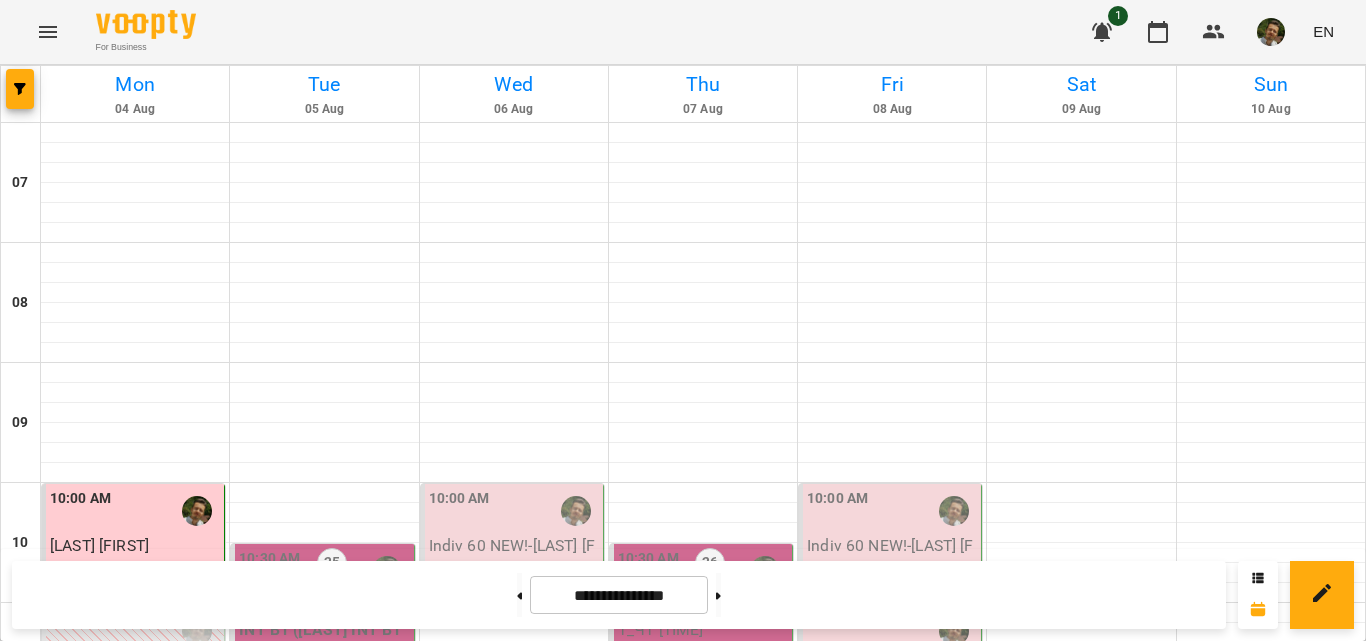 scroll, scrollTop: 1354, scrollLeft: 0, axis: vertical 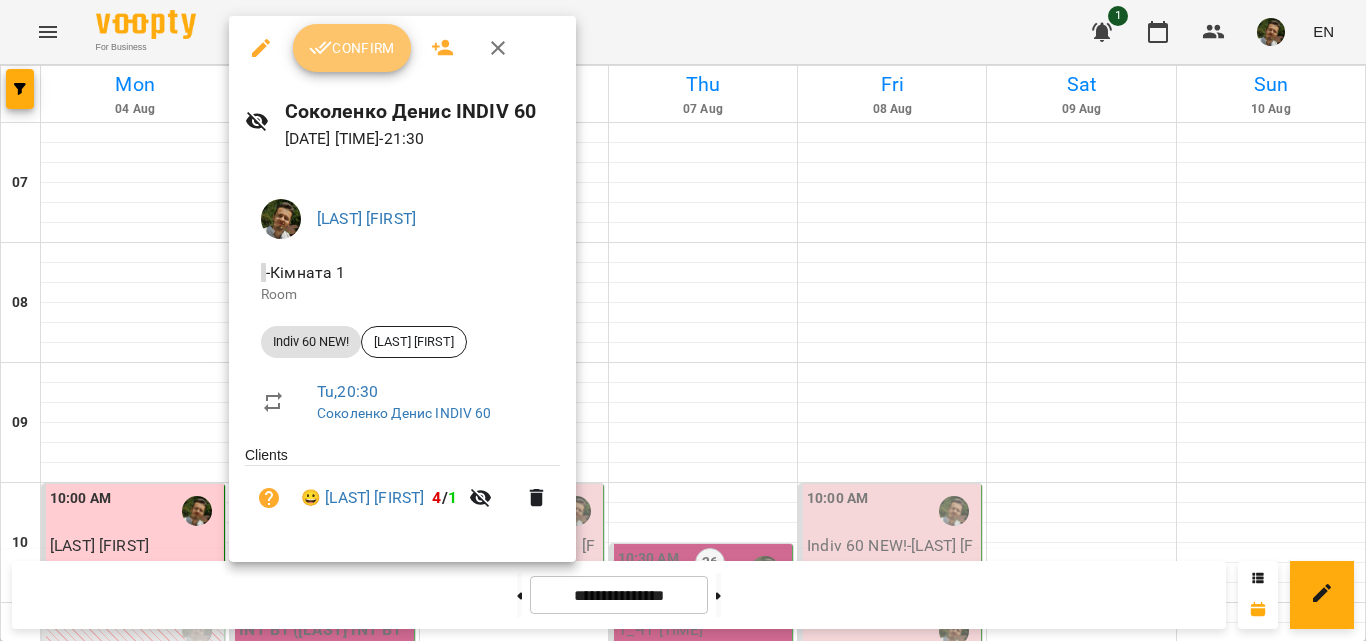 click on "Confirm" at bounding box center [352, 48] 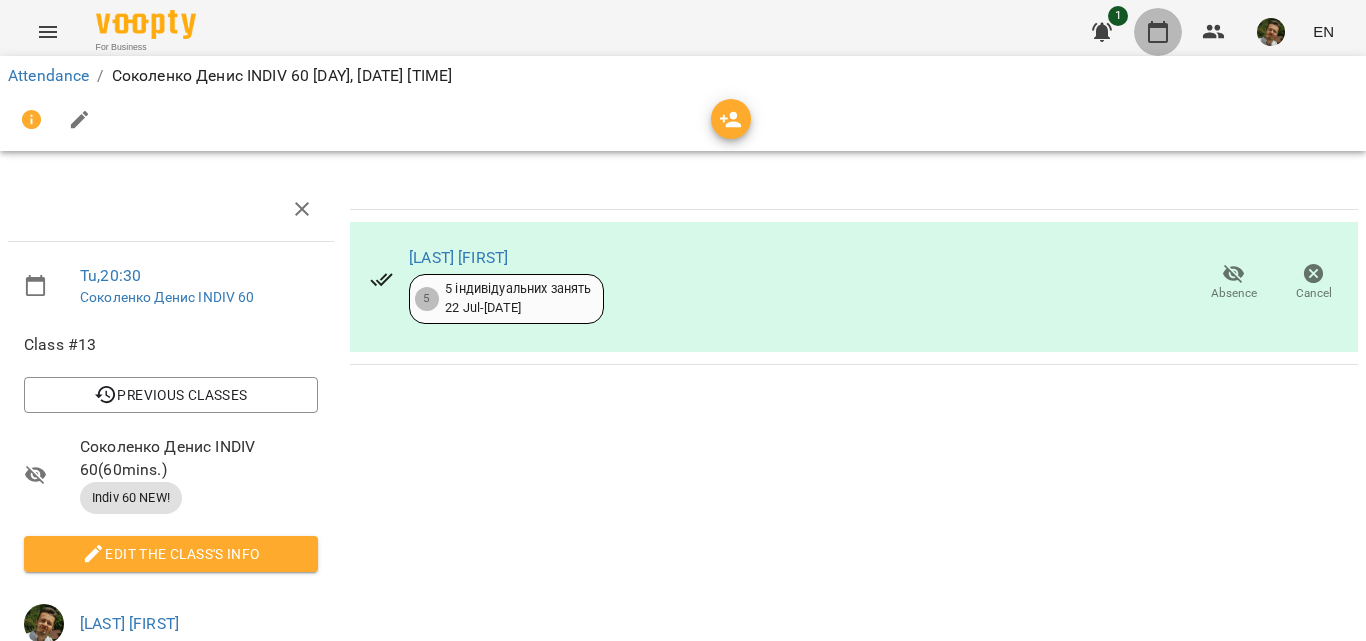 click 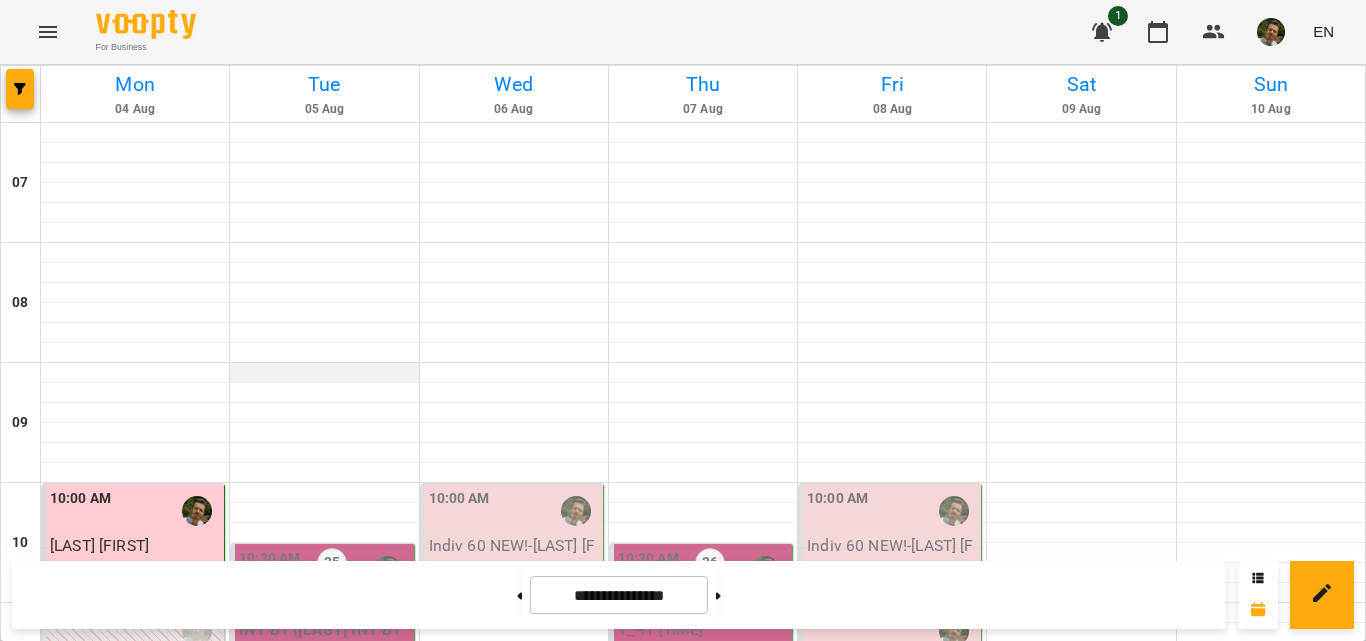 scroll, scrollTop: 352, scrollLeft: 0, axis: vertical 